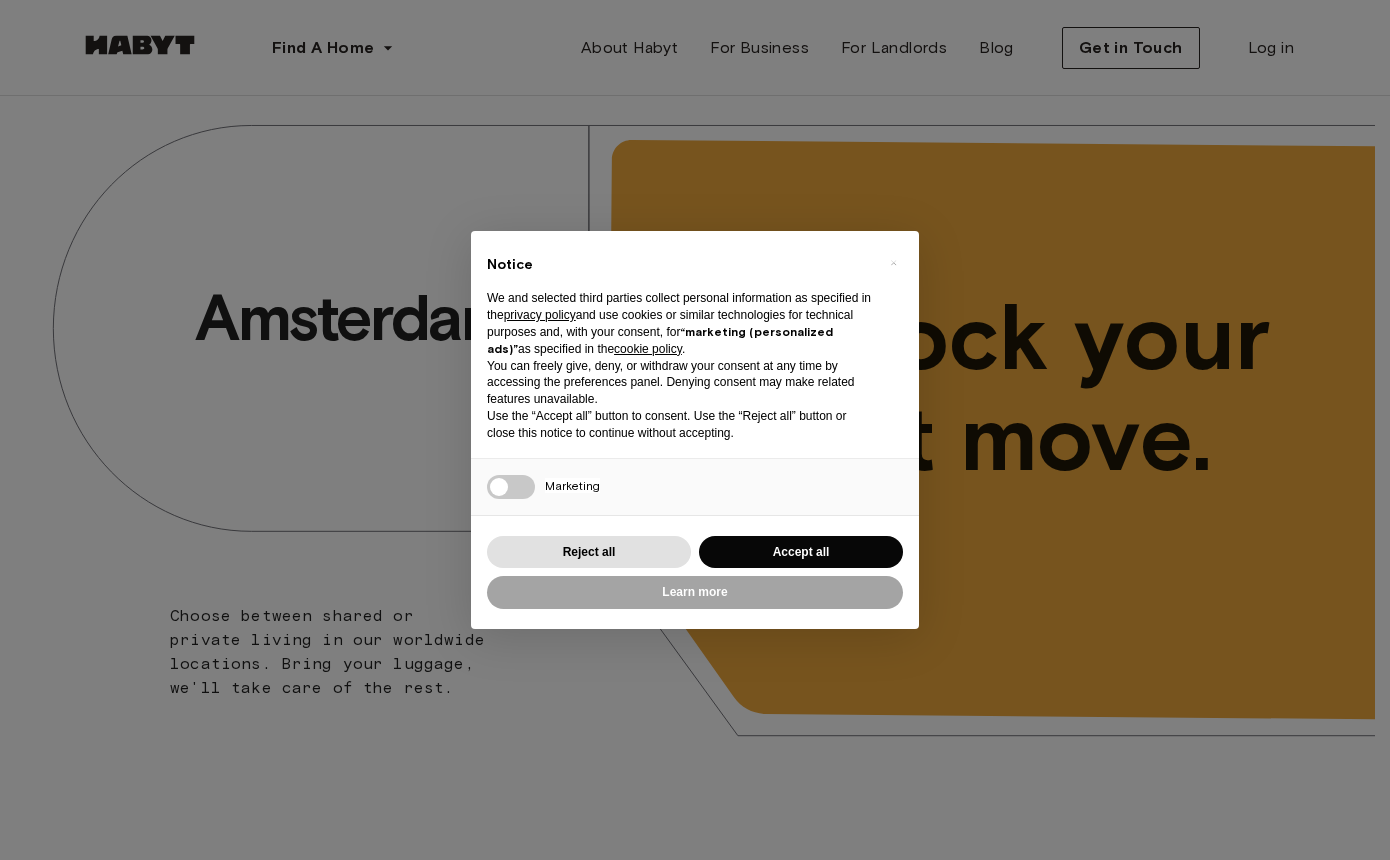 scroll, scrollTop: 0, scrollLeft: 0, axis: both 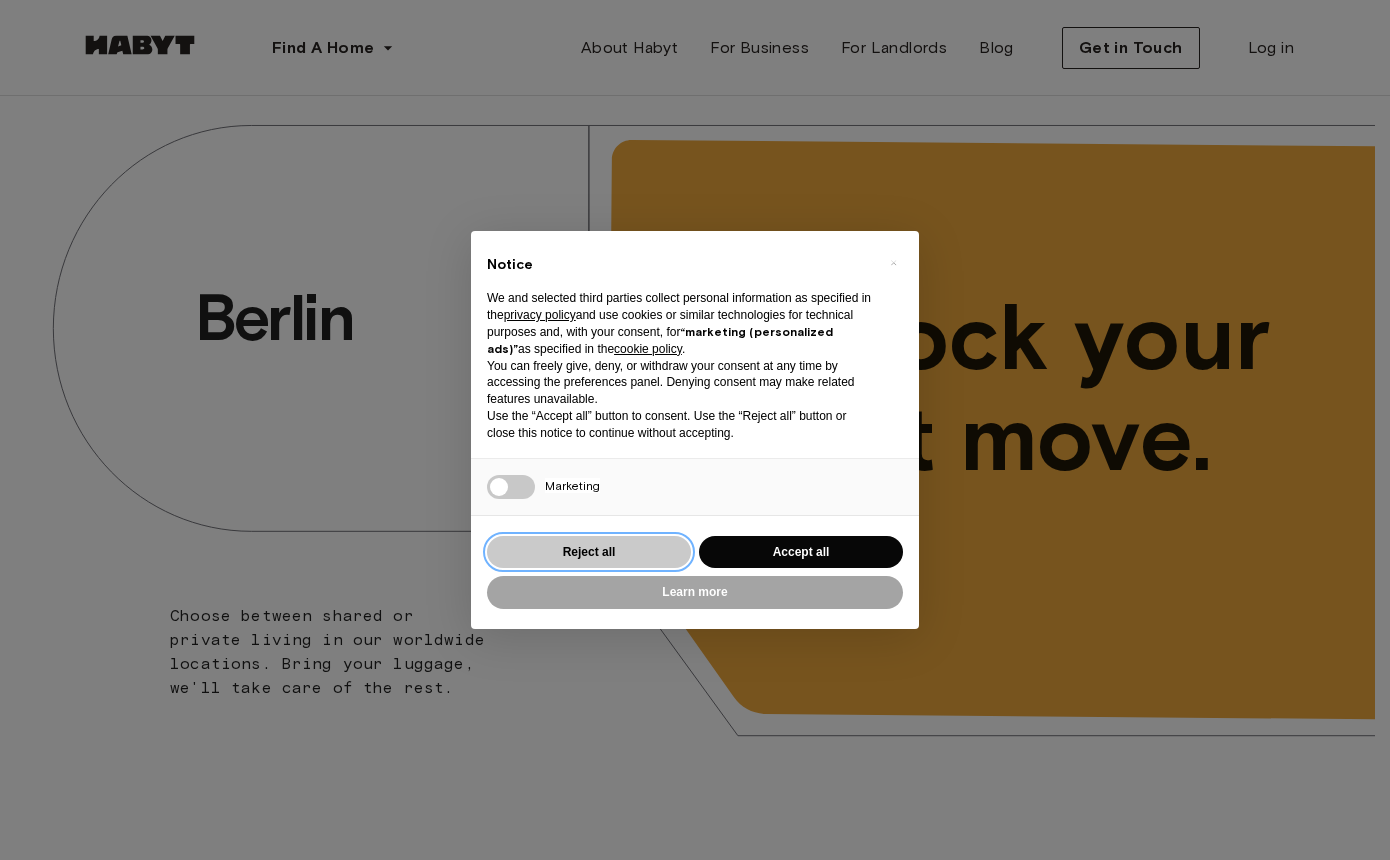 click on "Reject all" at bounding box center [589, 552] 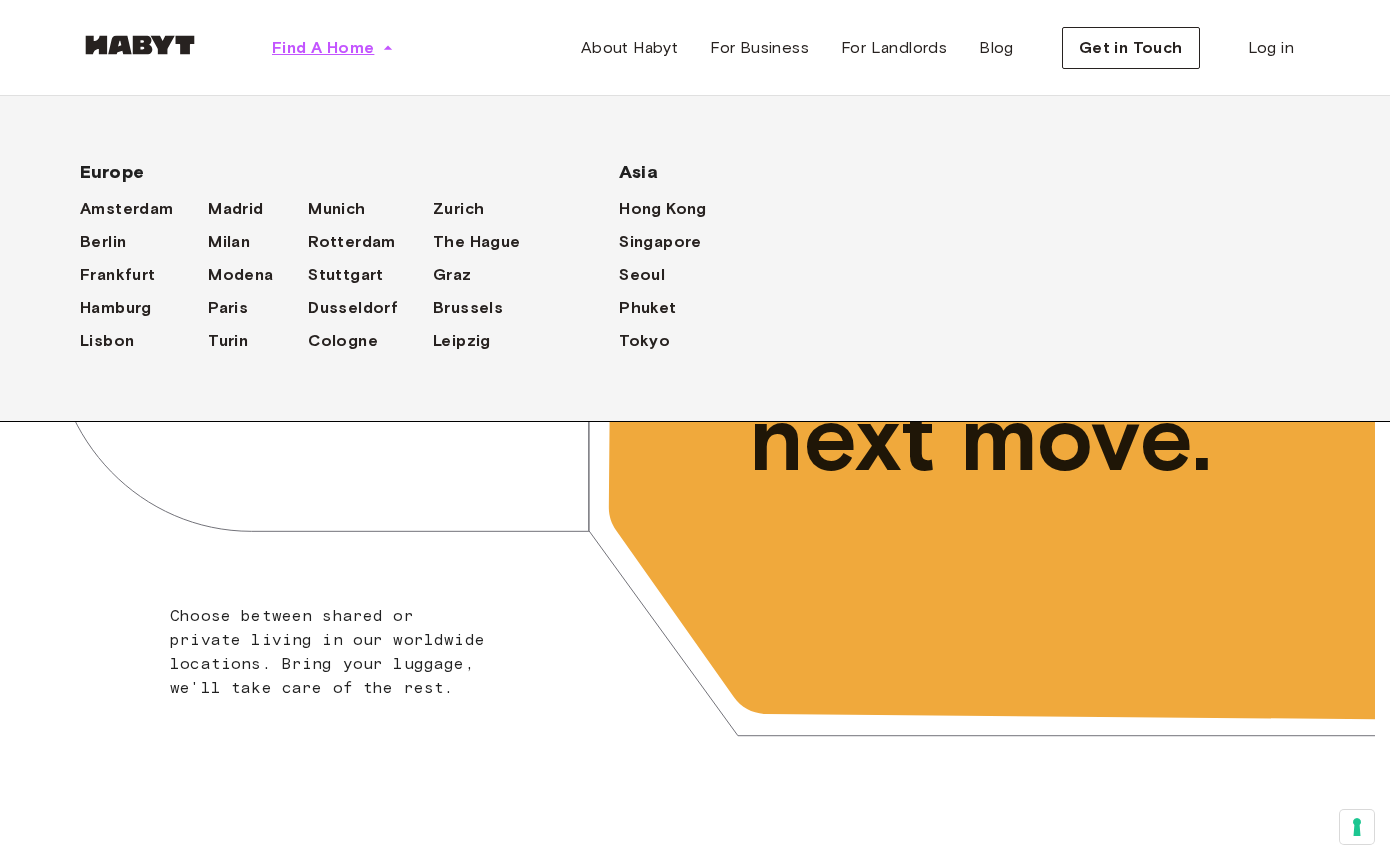 click on "Find A Home" at bounding box center [323, 48] 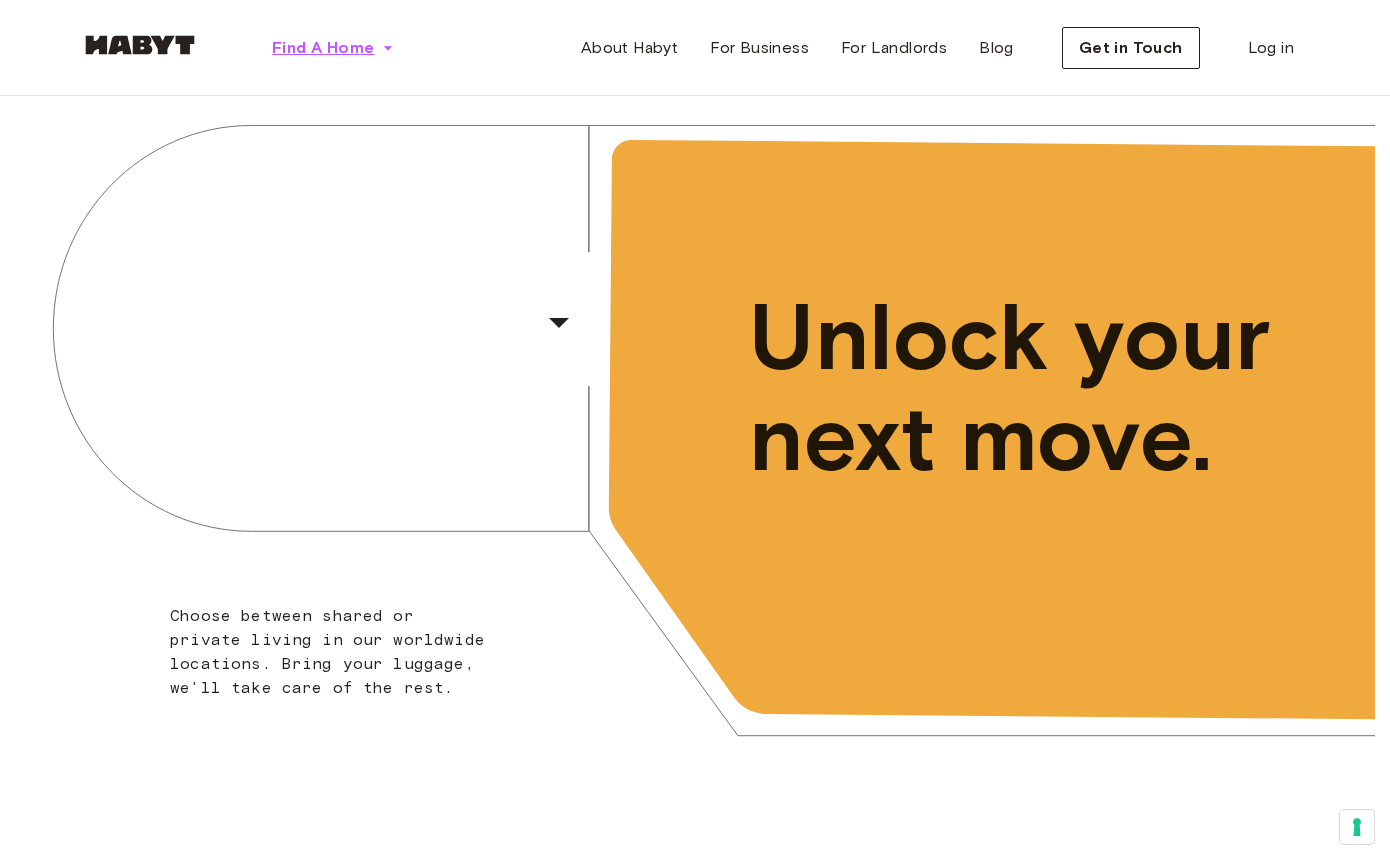 click on "Find A Home" at bounding box center (323, 48) 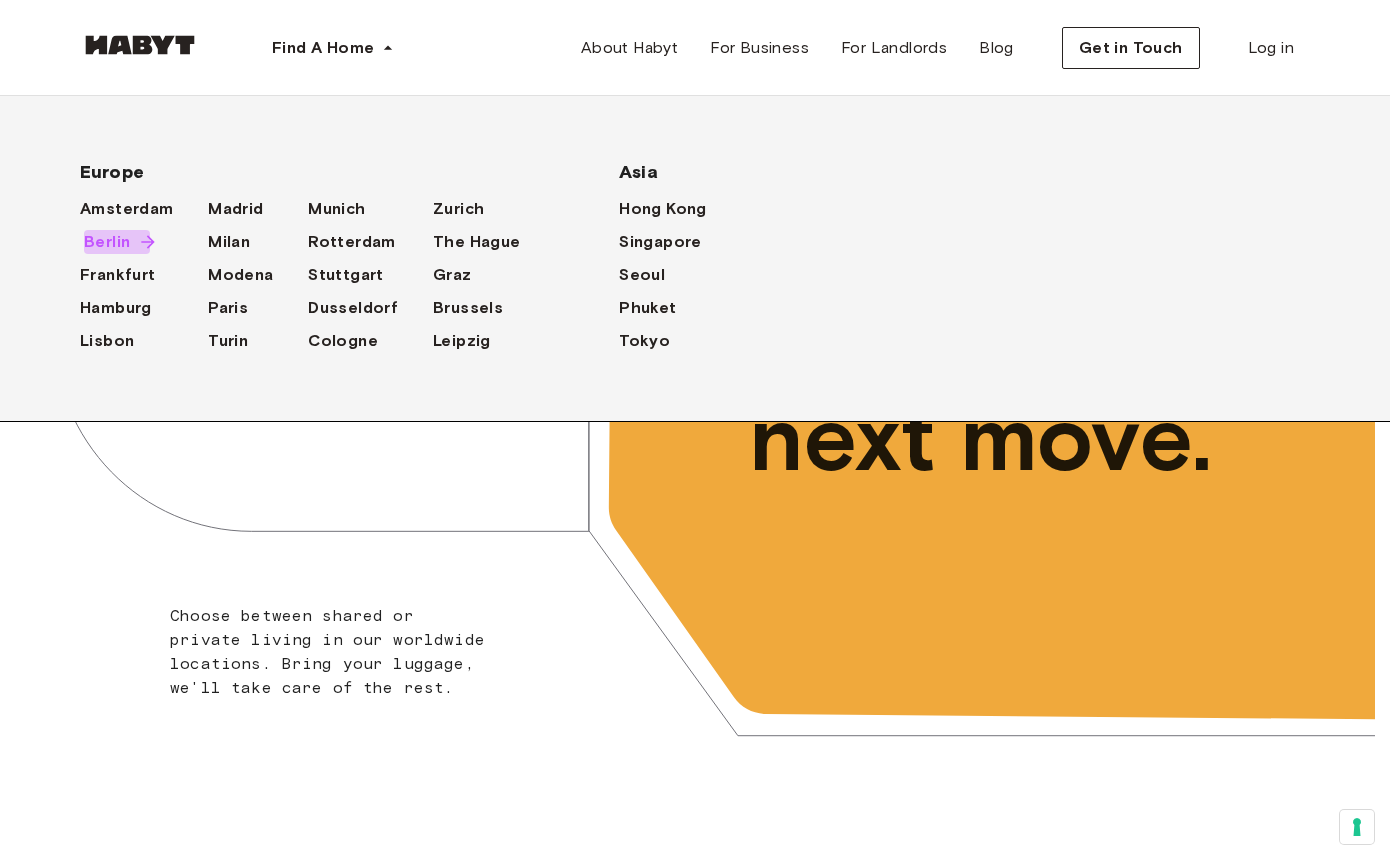 click on "Berlin" at bounding box center (107, 242) 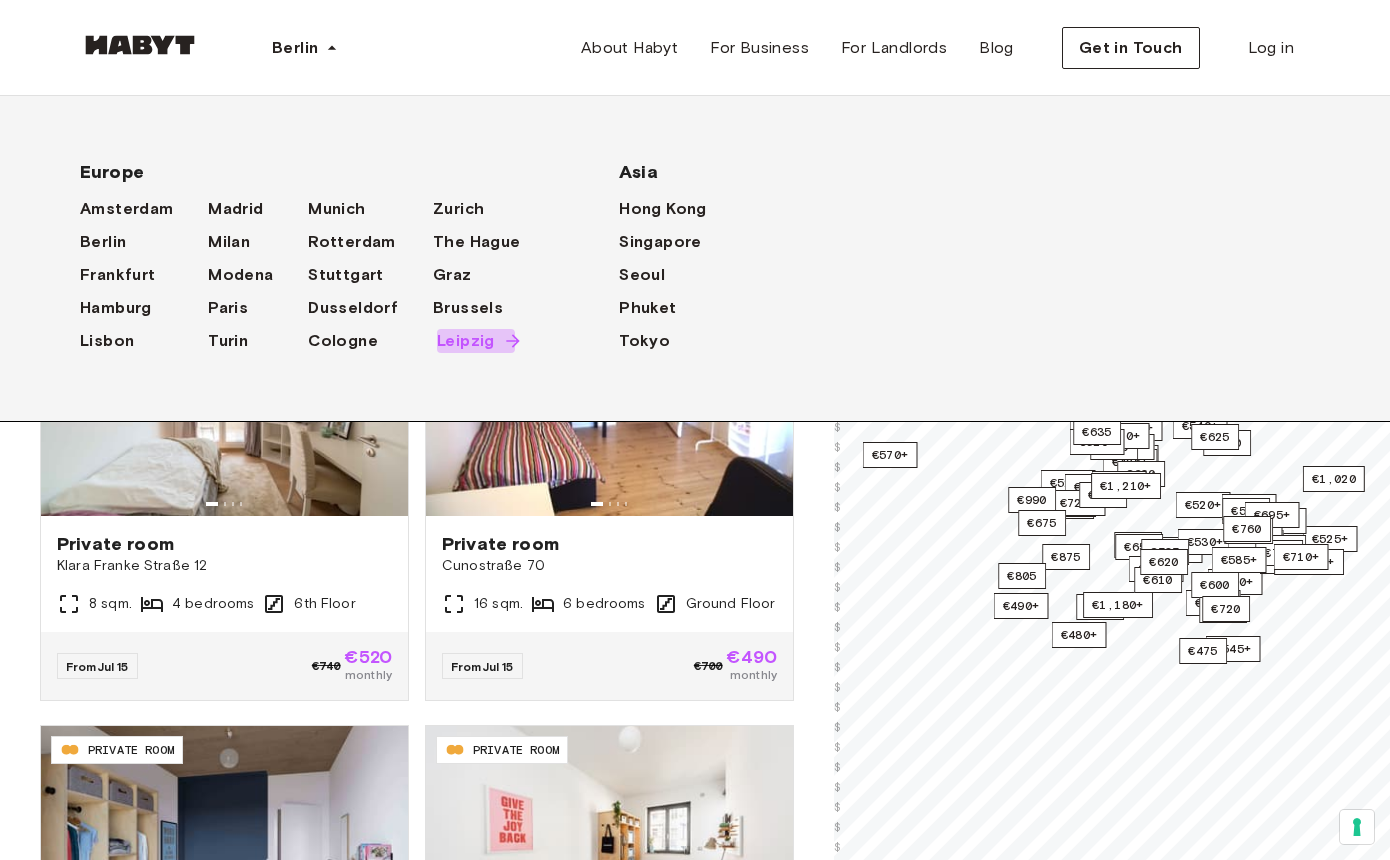 click on "Leipzig" at bounding box center [466, 341] 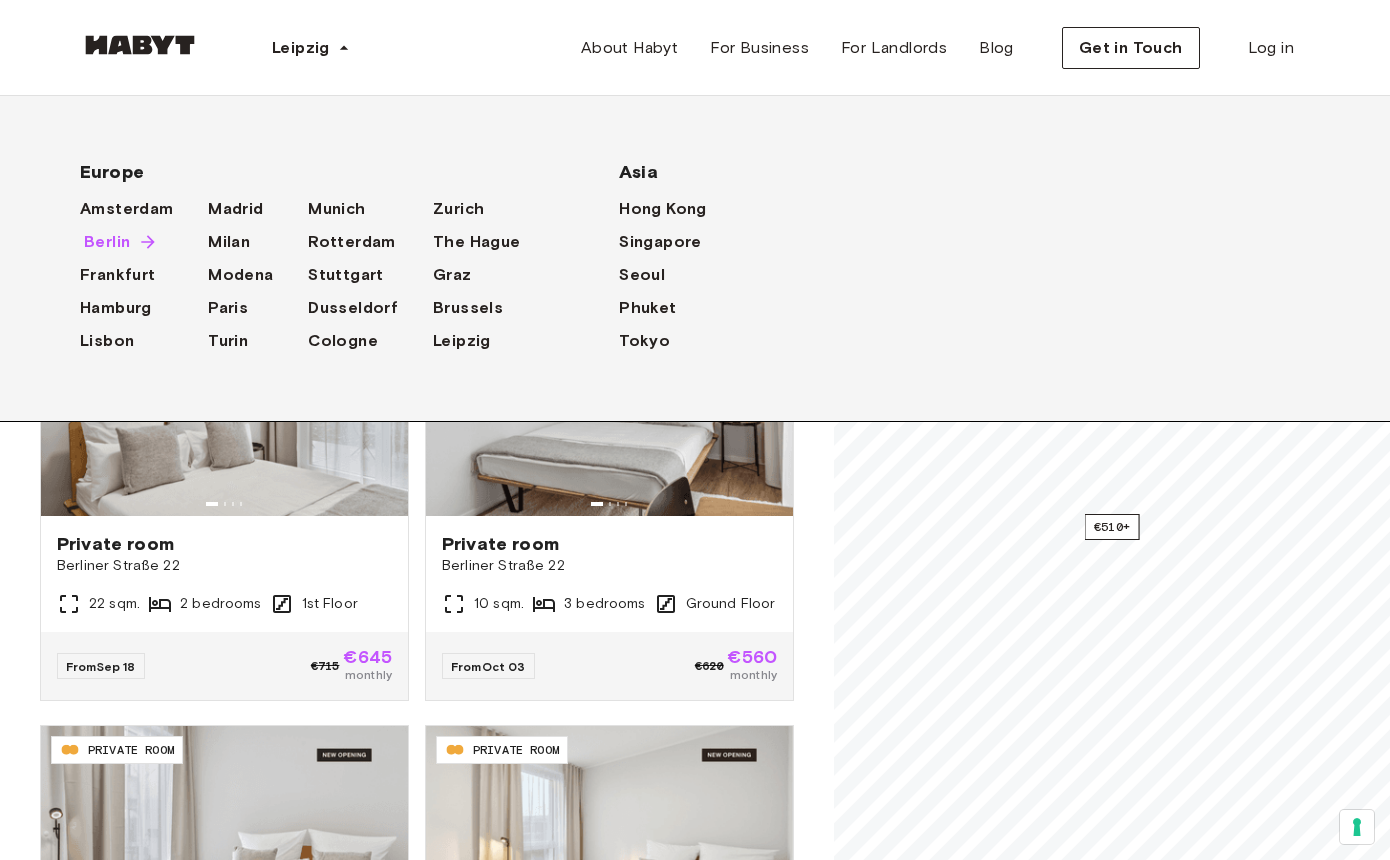 click on "Berlin" at bounding box center [107, 242] 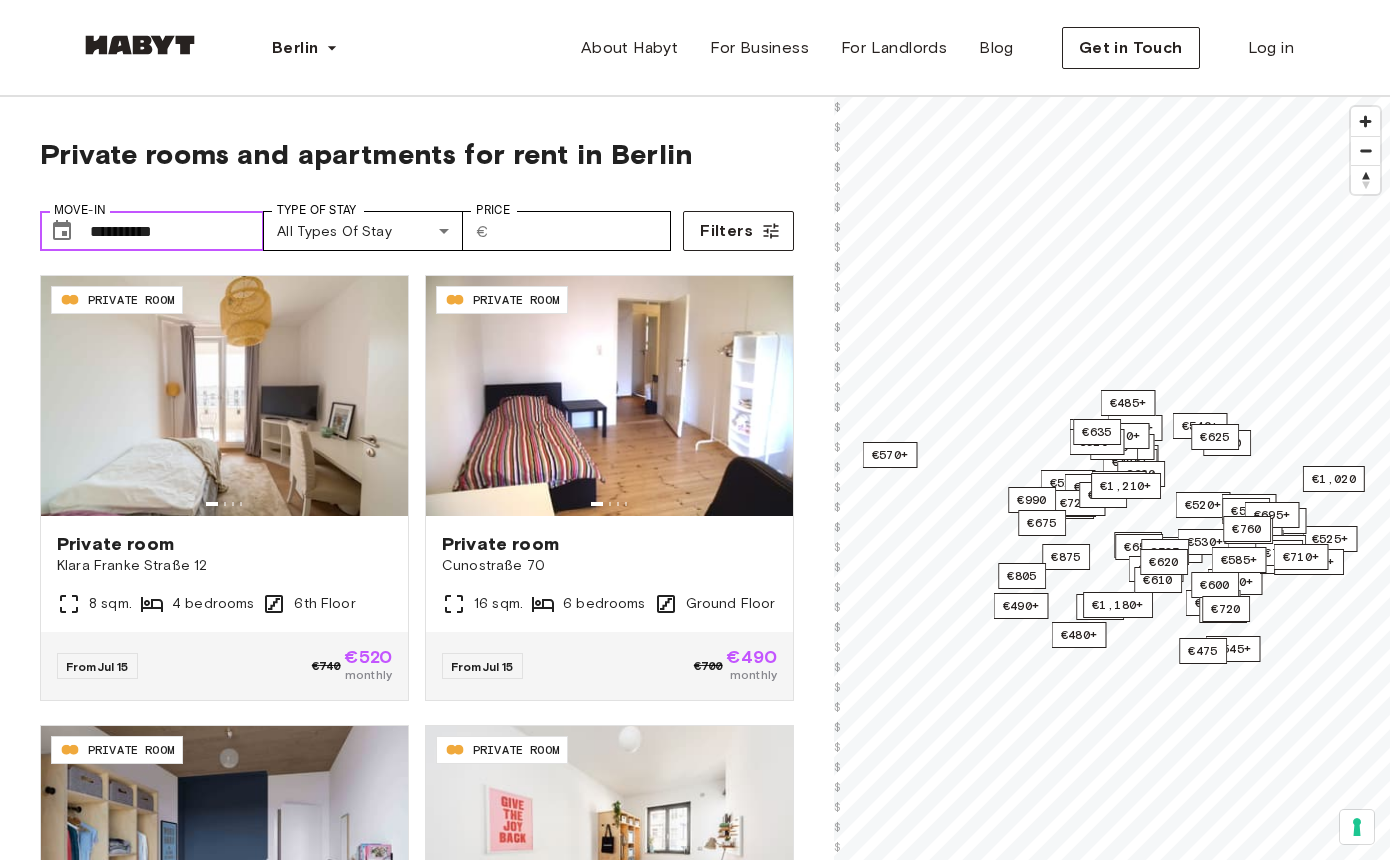 click on "**********" at bounding box center (177, 231) 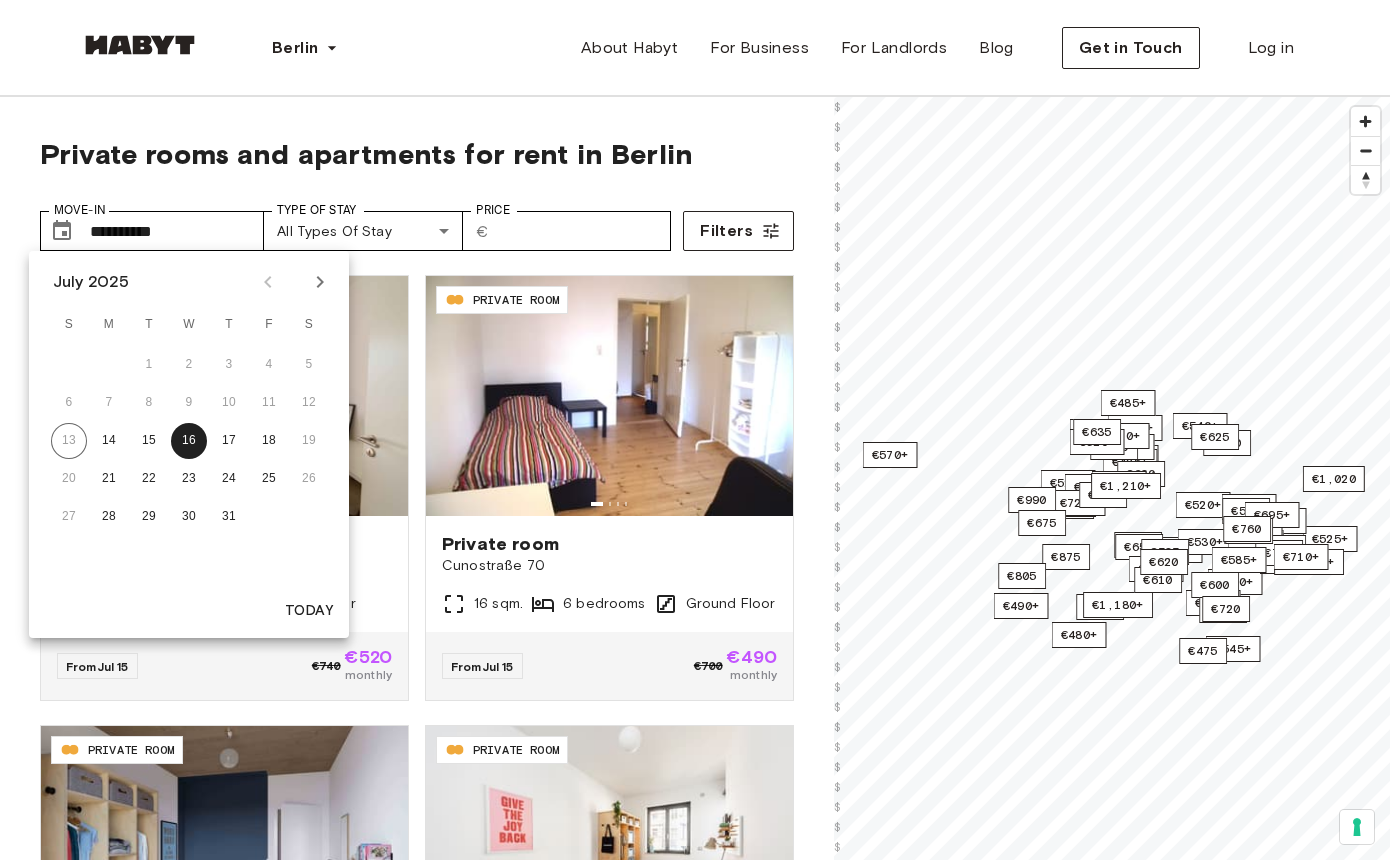 click 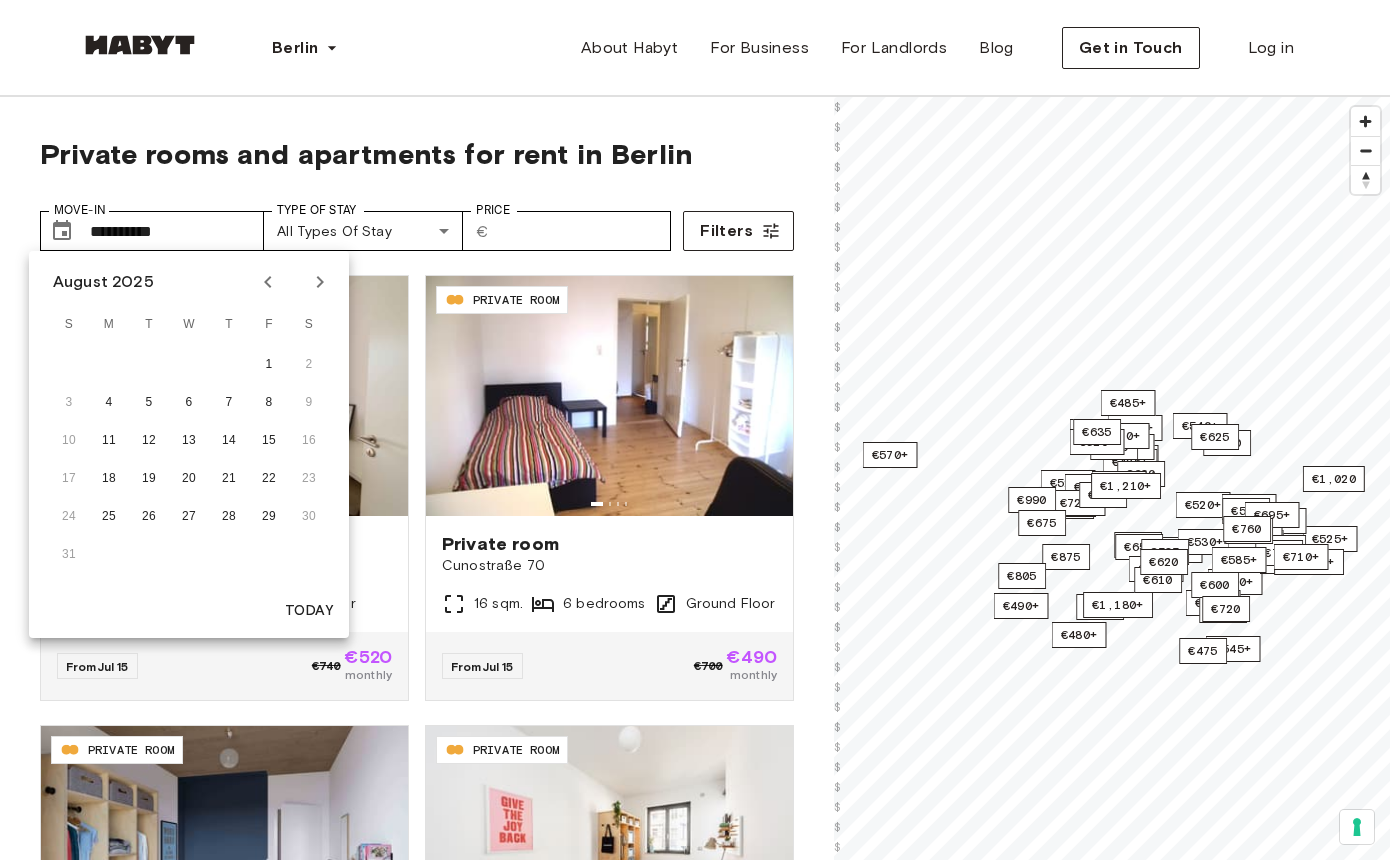 click 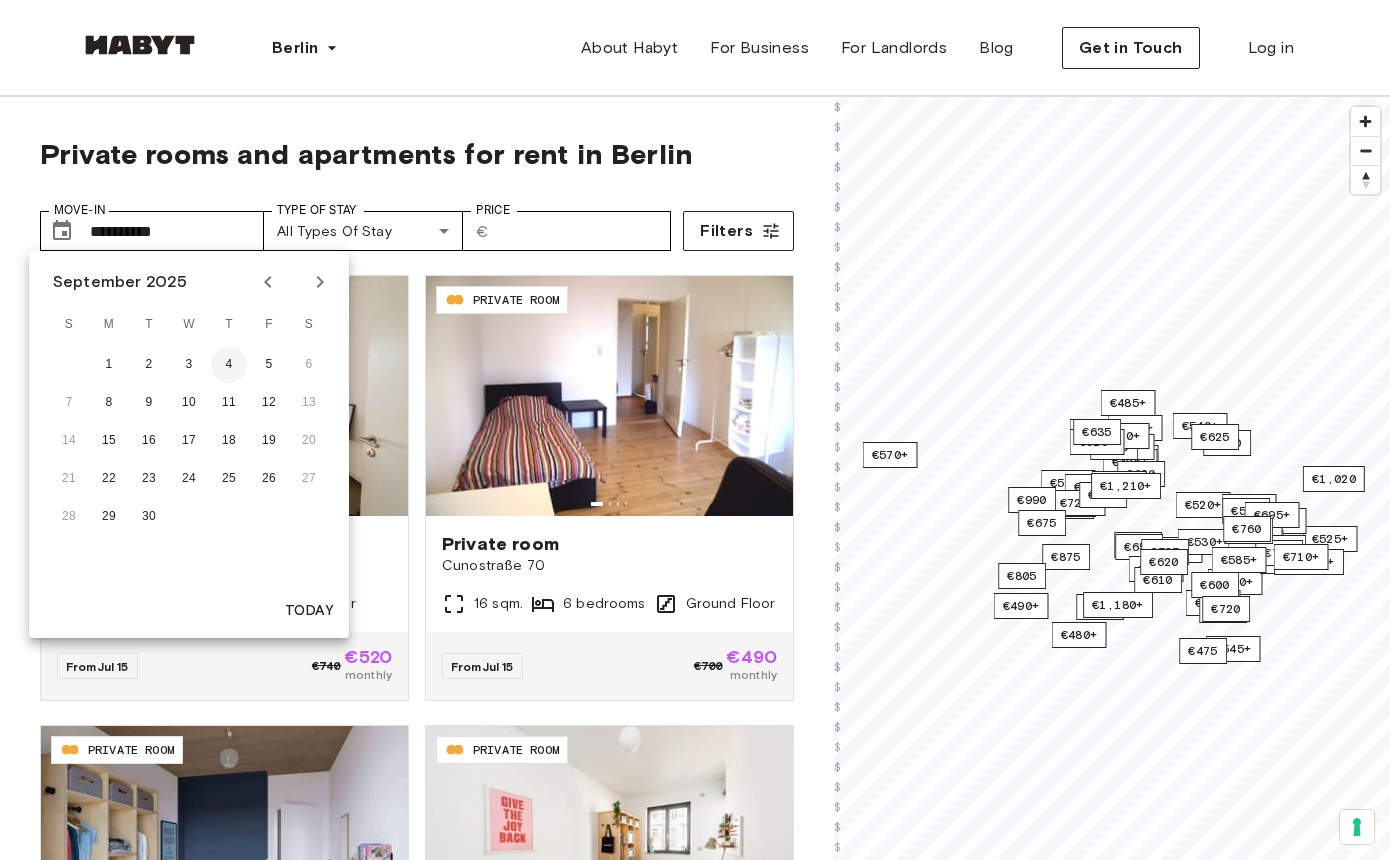 click on "4" at bounding box center (229, 365) 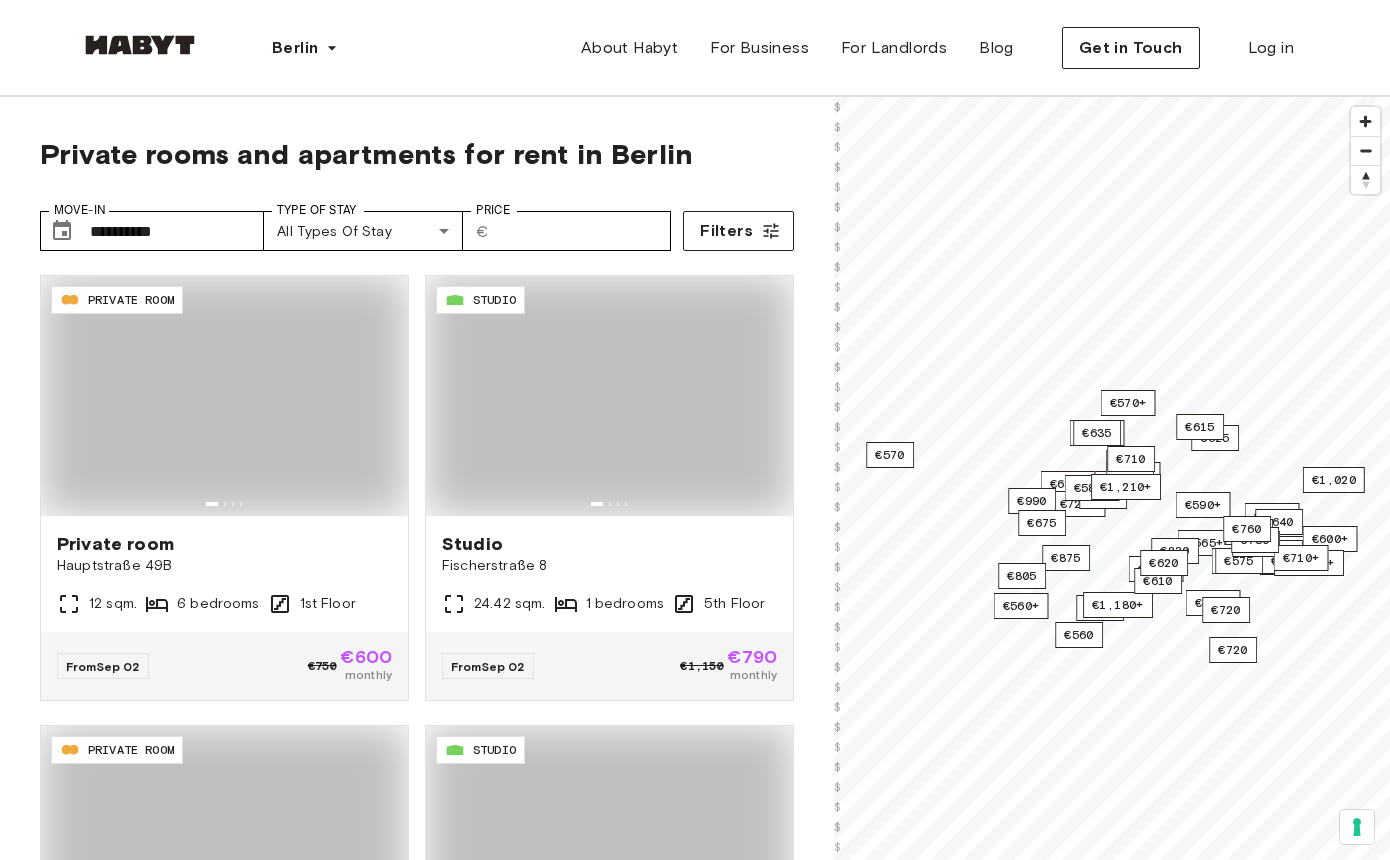 type on "**********" 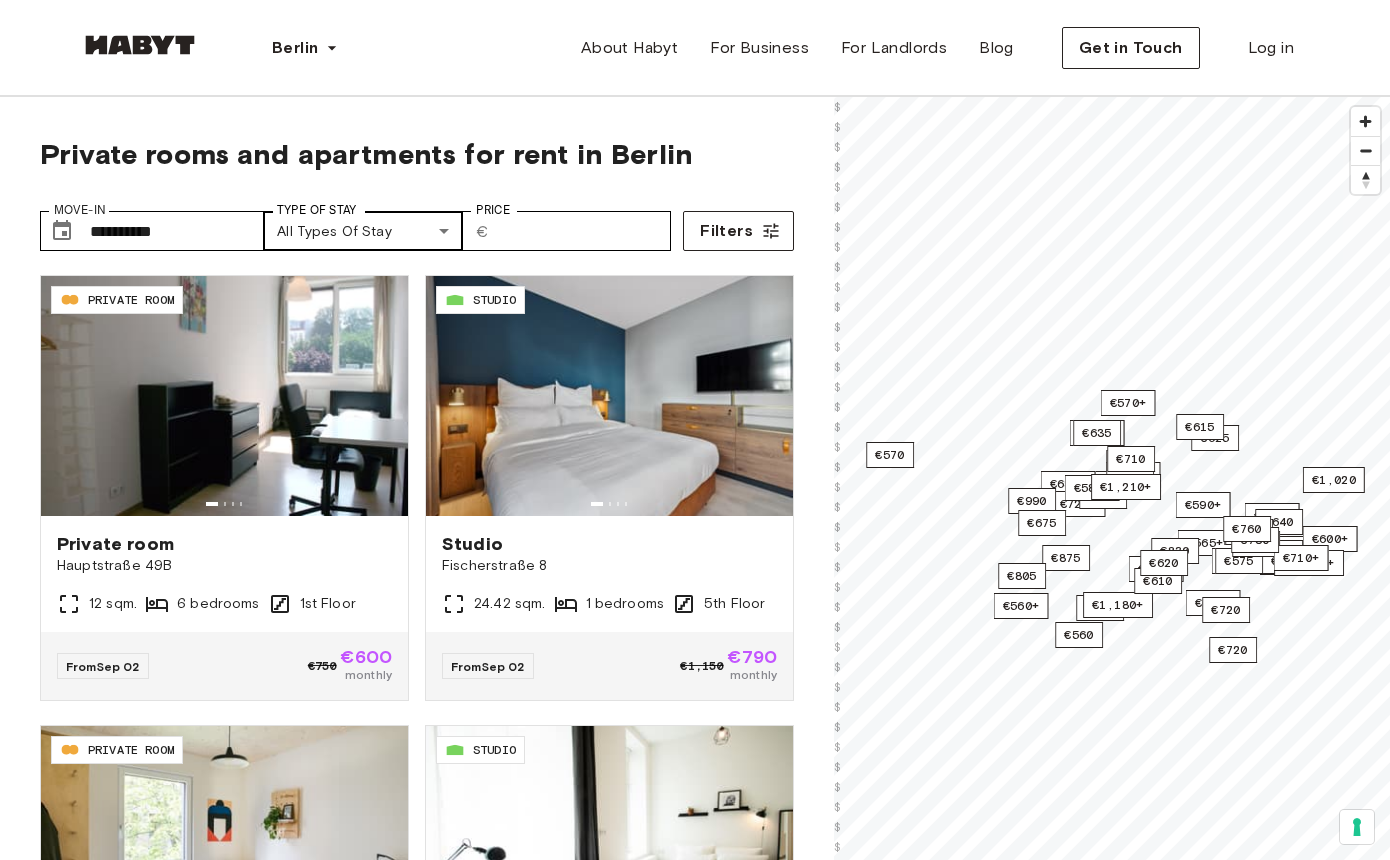 click on "**********" at bounding box center [695, 2509] 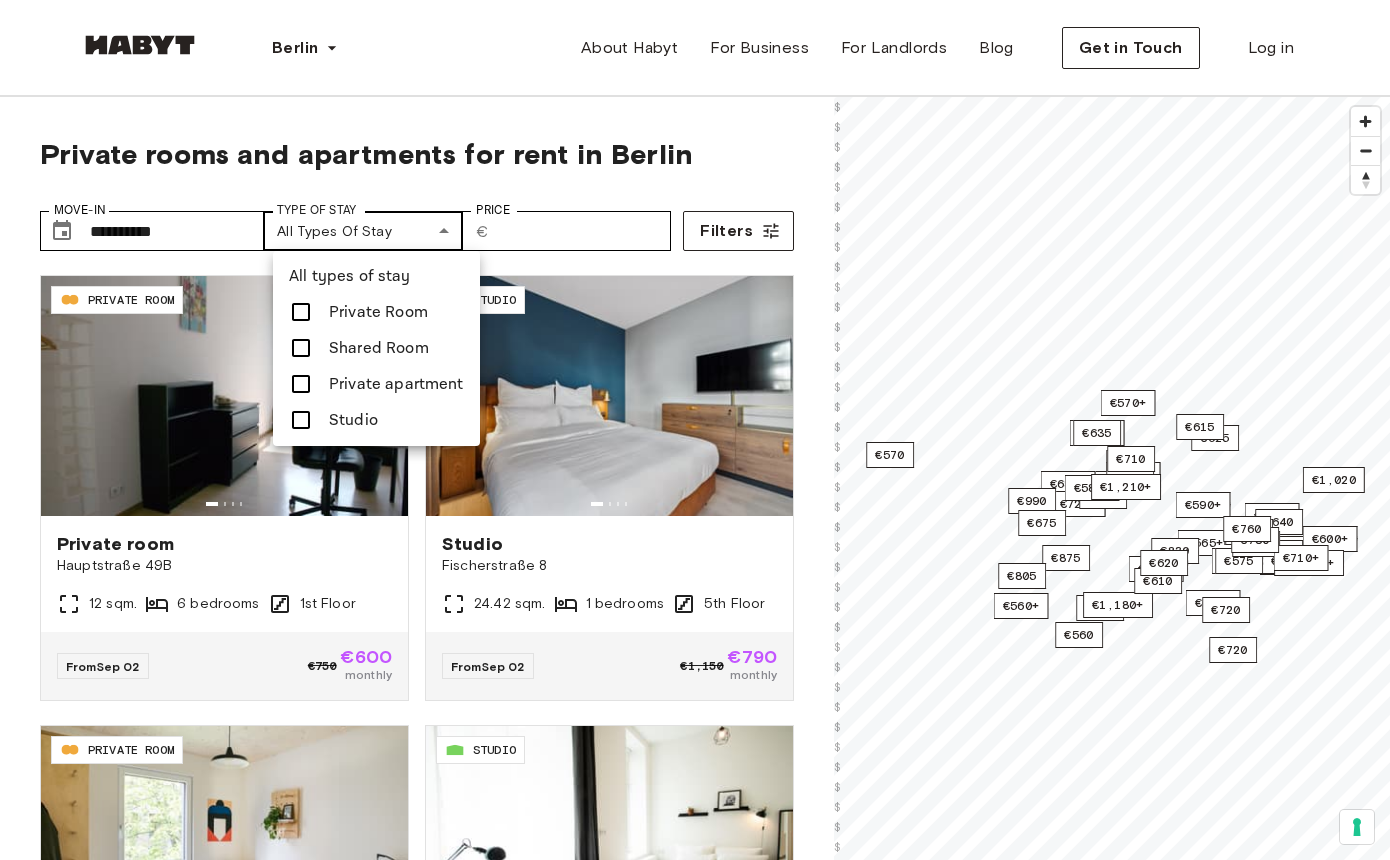 click at bounding box center (695, 430) 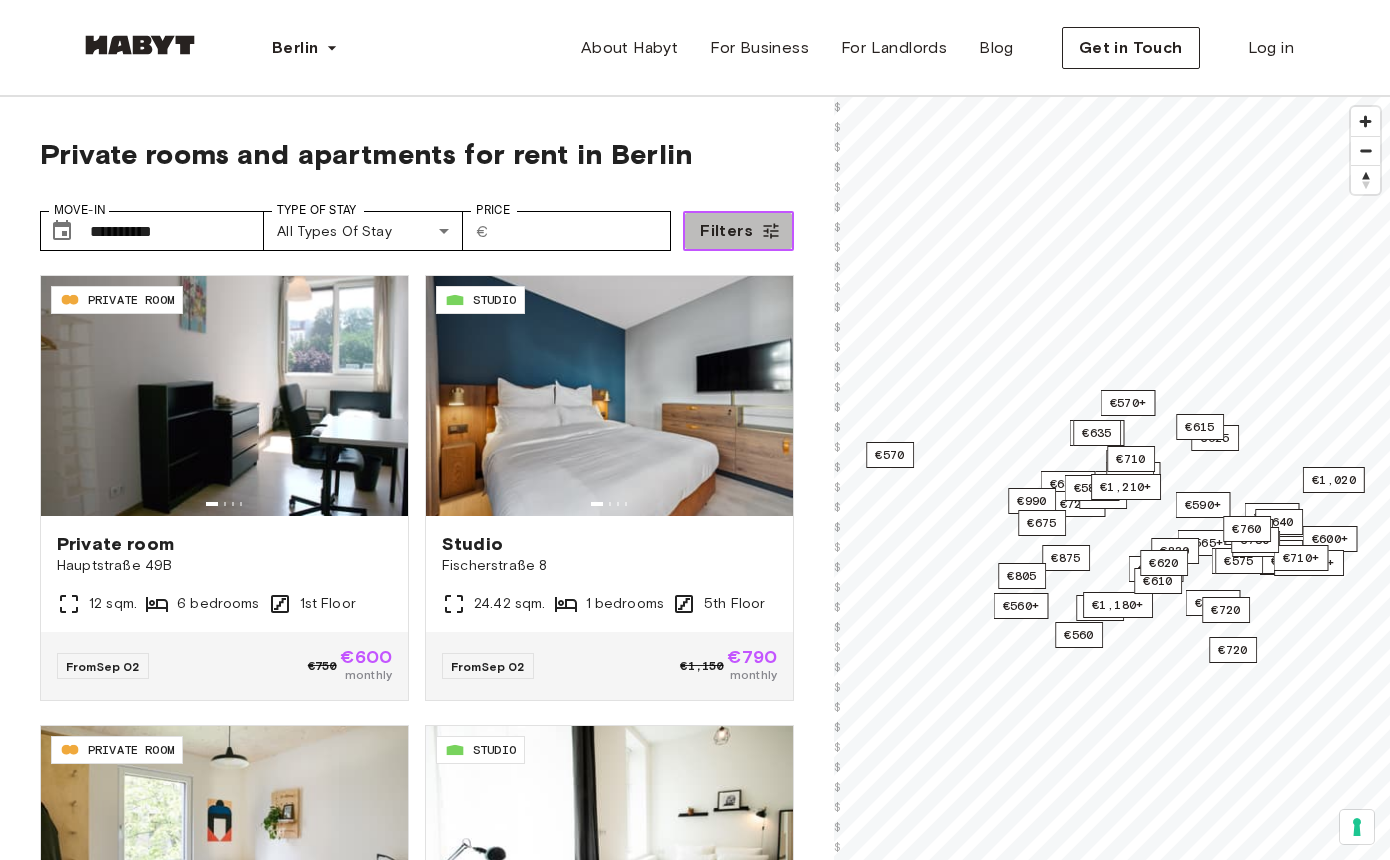 click 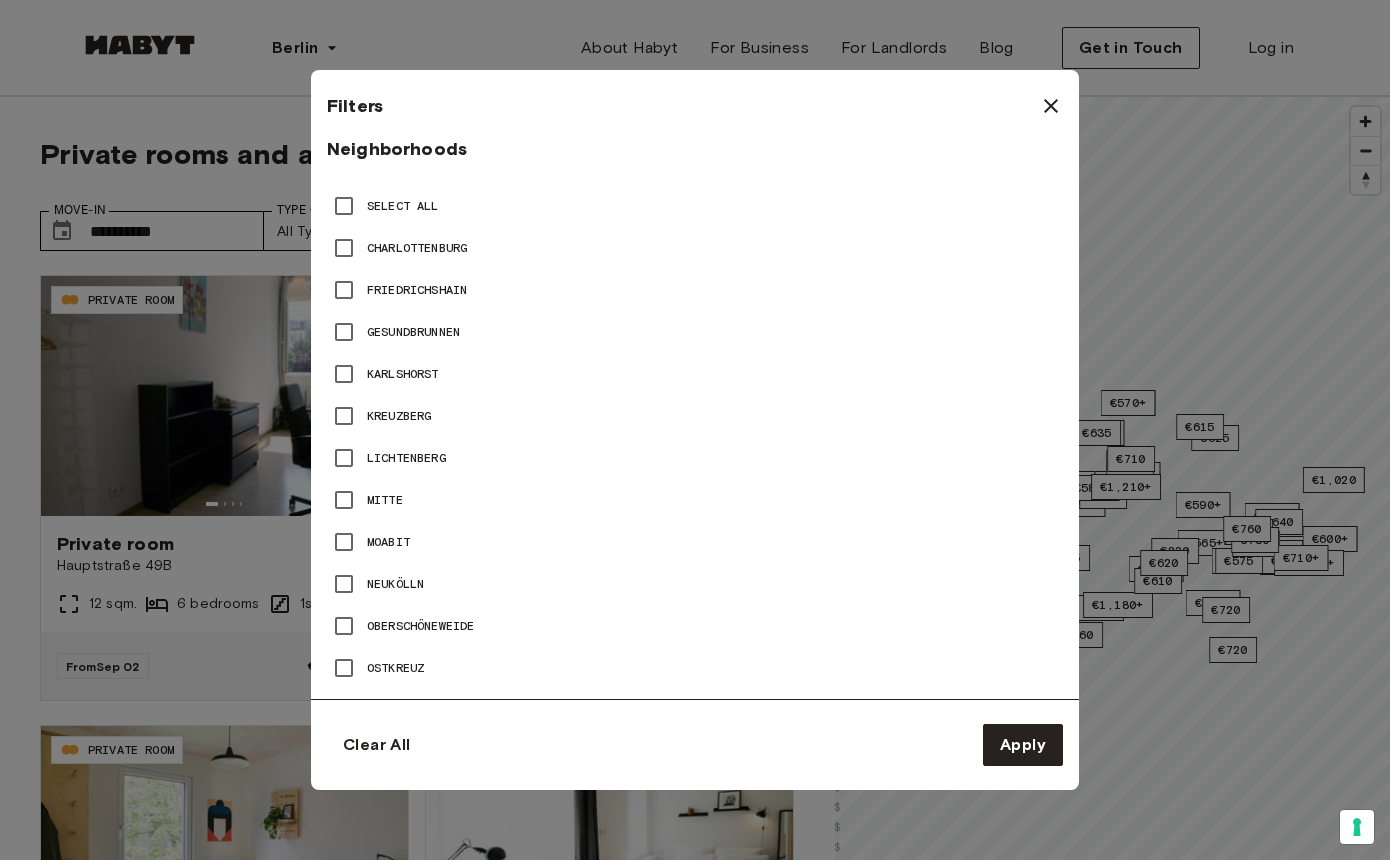 scroll, scrollTop: 892, scrollLeft: 0, axis: vertical 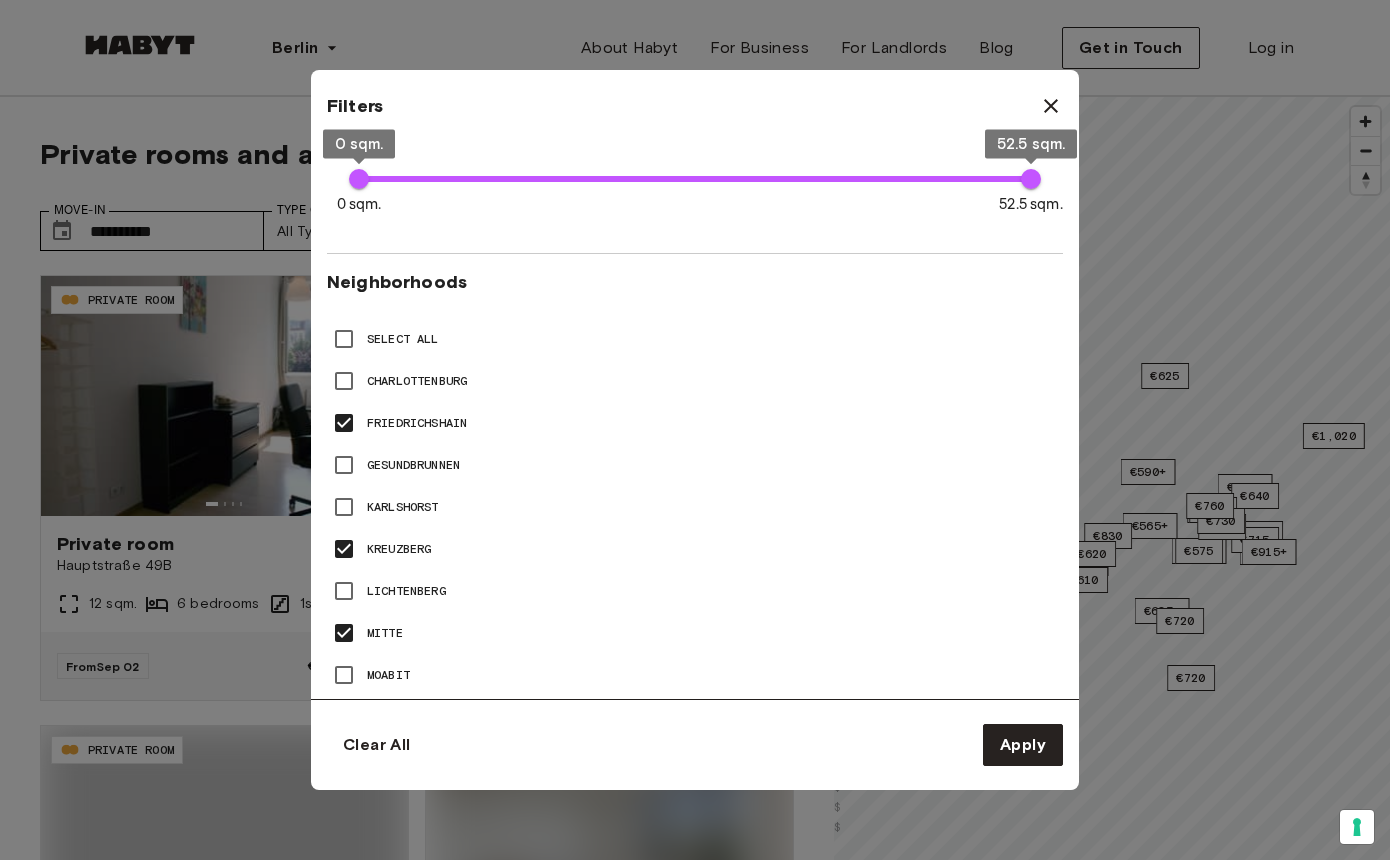 type on "**" 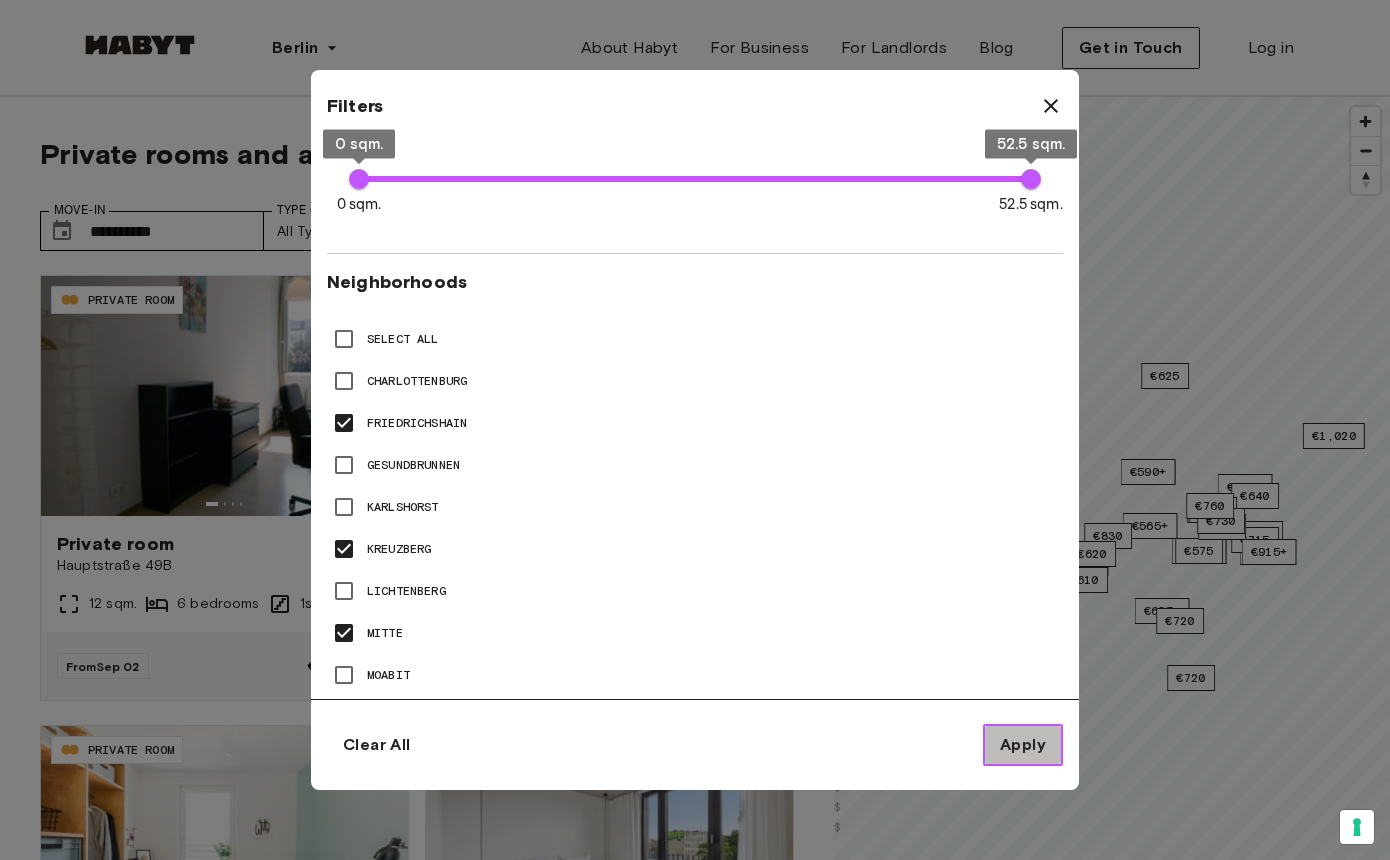 click on "Apply" at bounding box center (1023, 745) 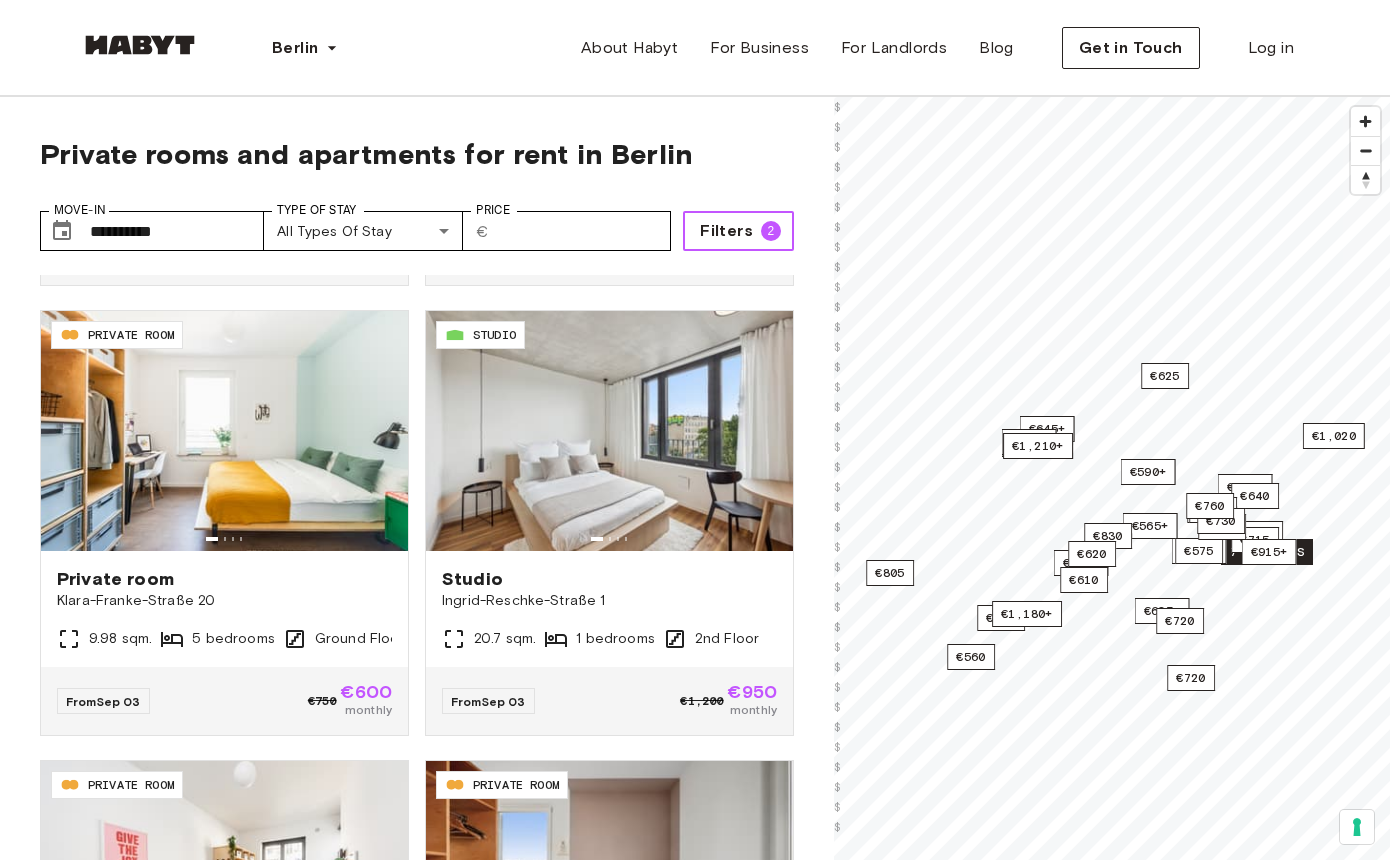 scroll, scrollTop: 0, scrollLeft: 0, axis: both 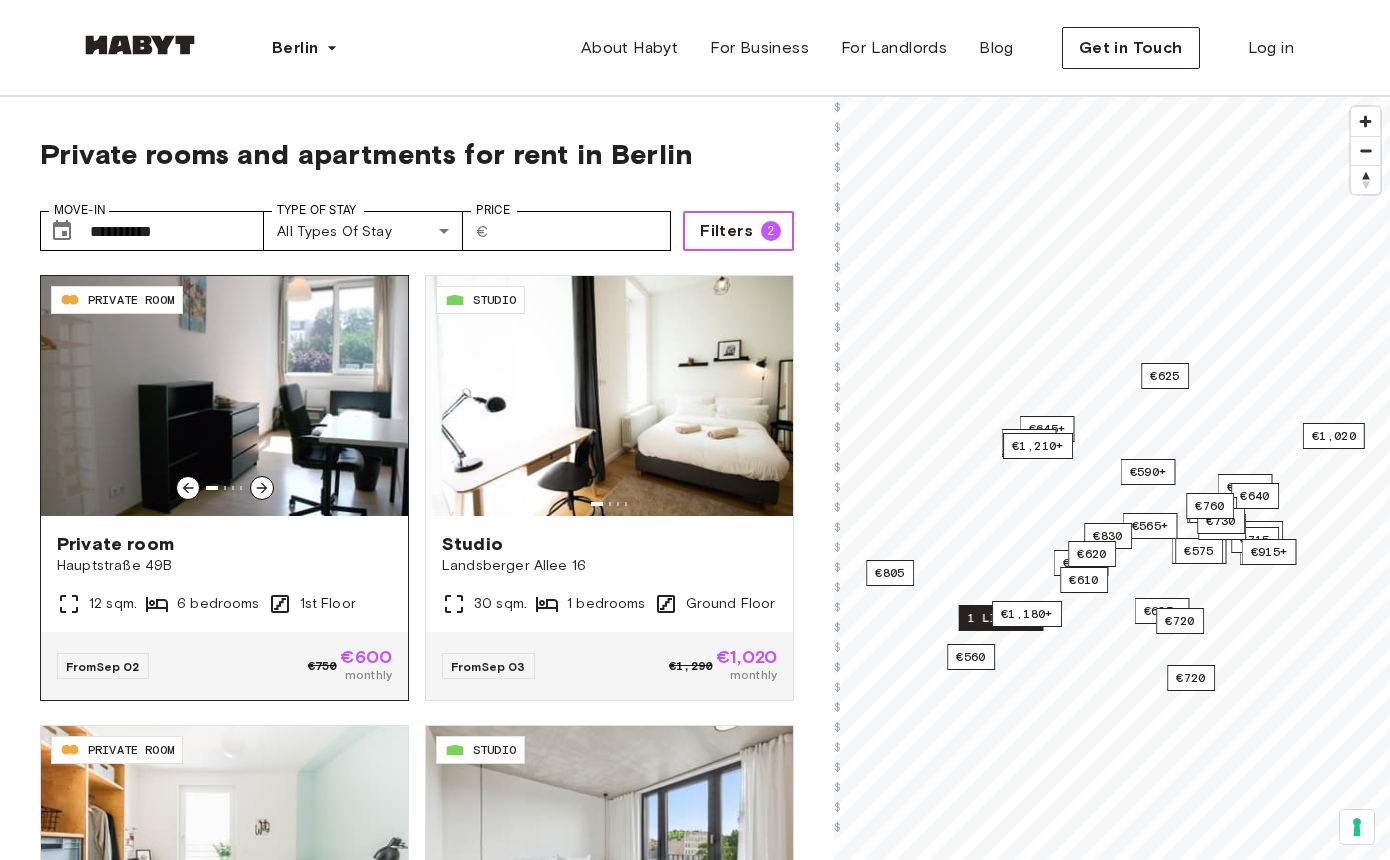 click at bounding box center [224, 396] 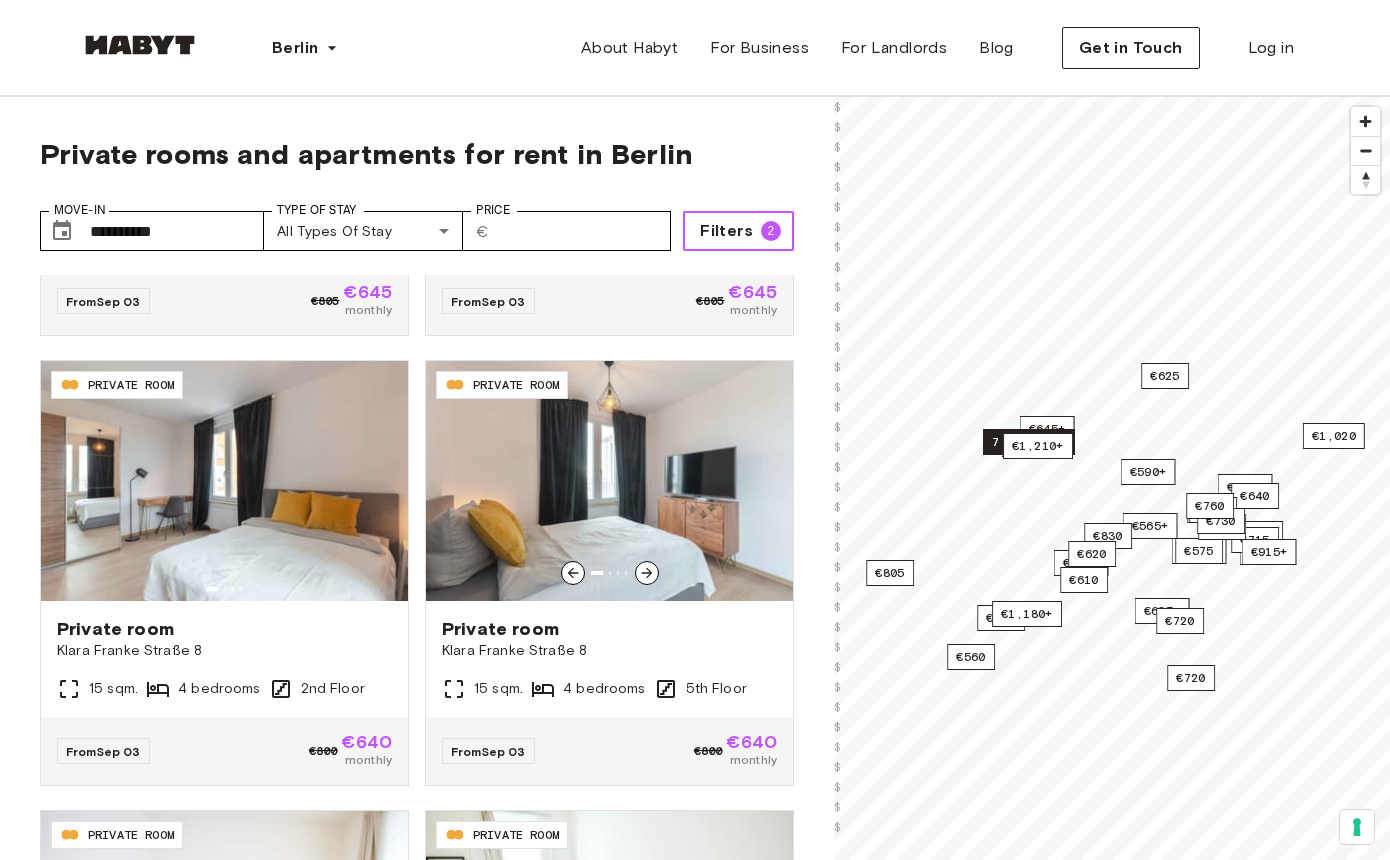 scroll, scrollTop: 3731, scrollLeft: 0, axis: vertical 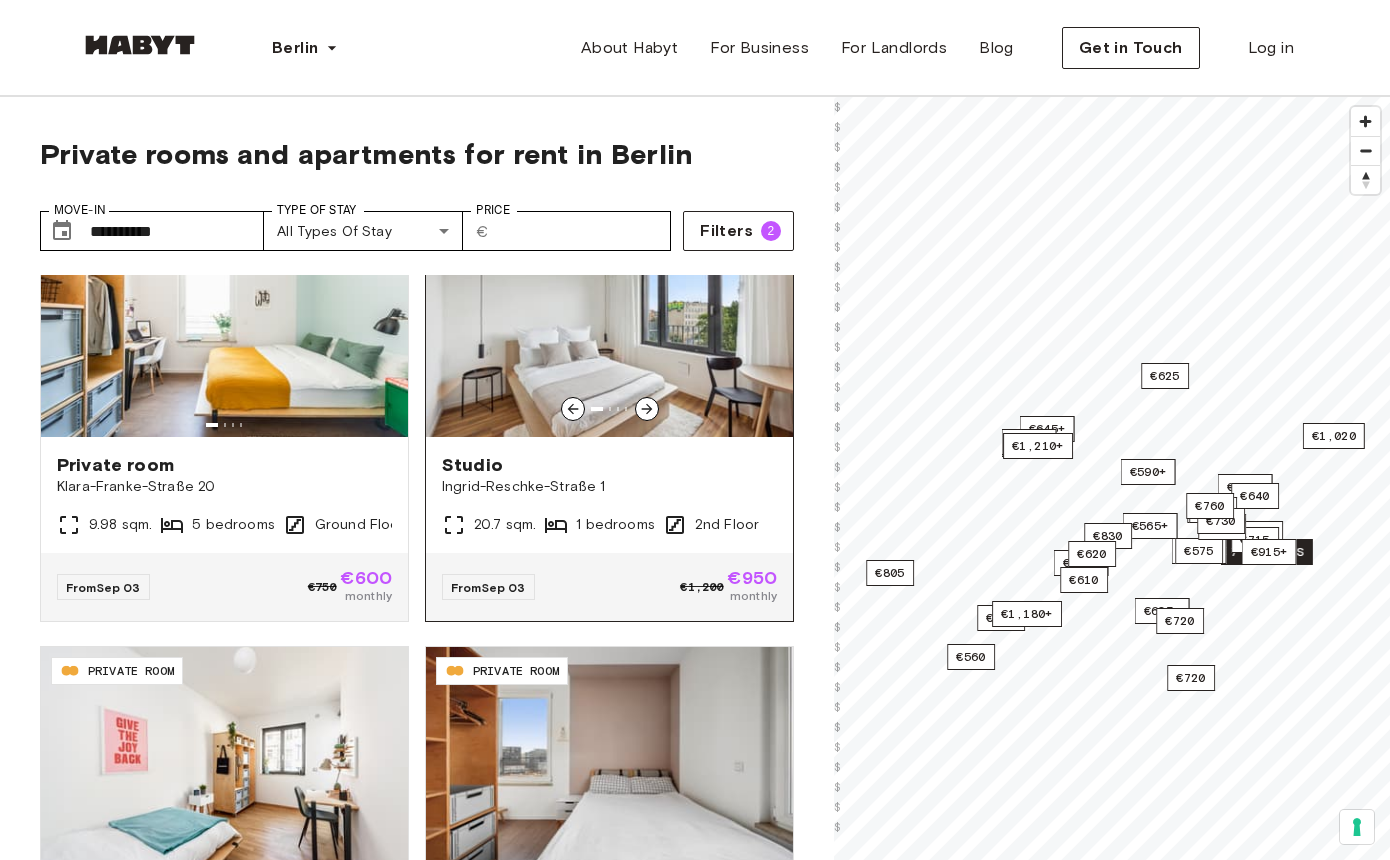 click 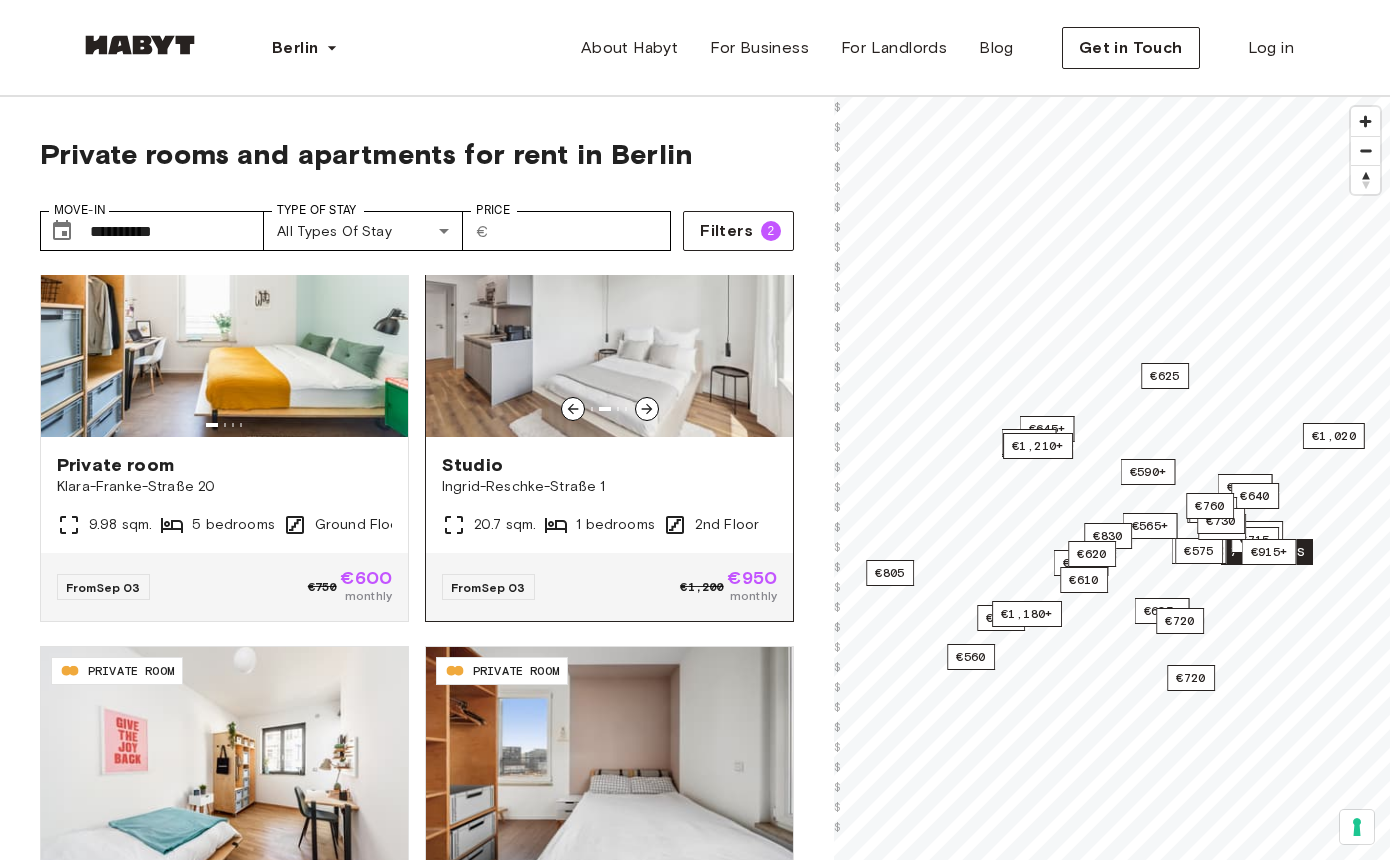 click 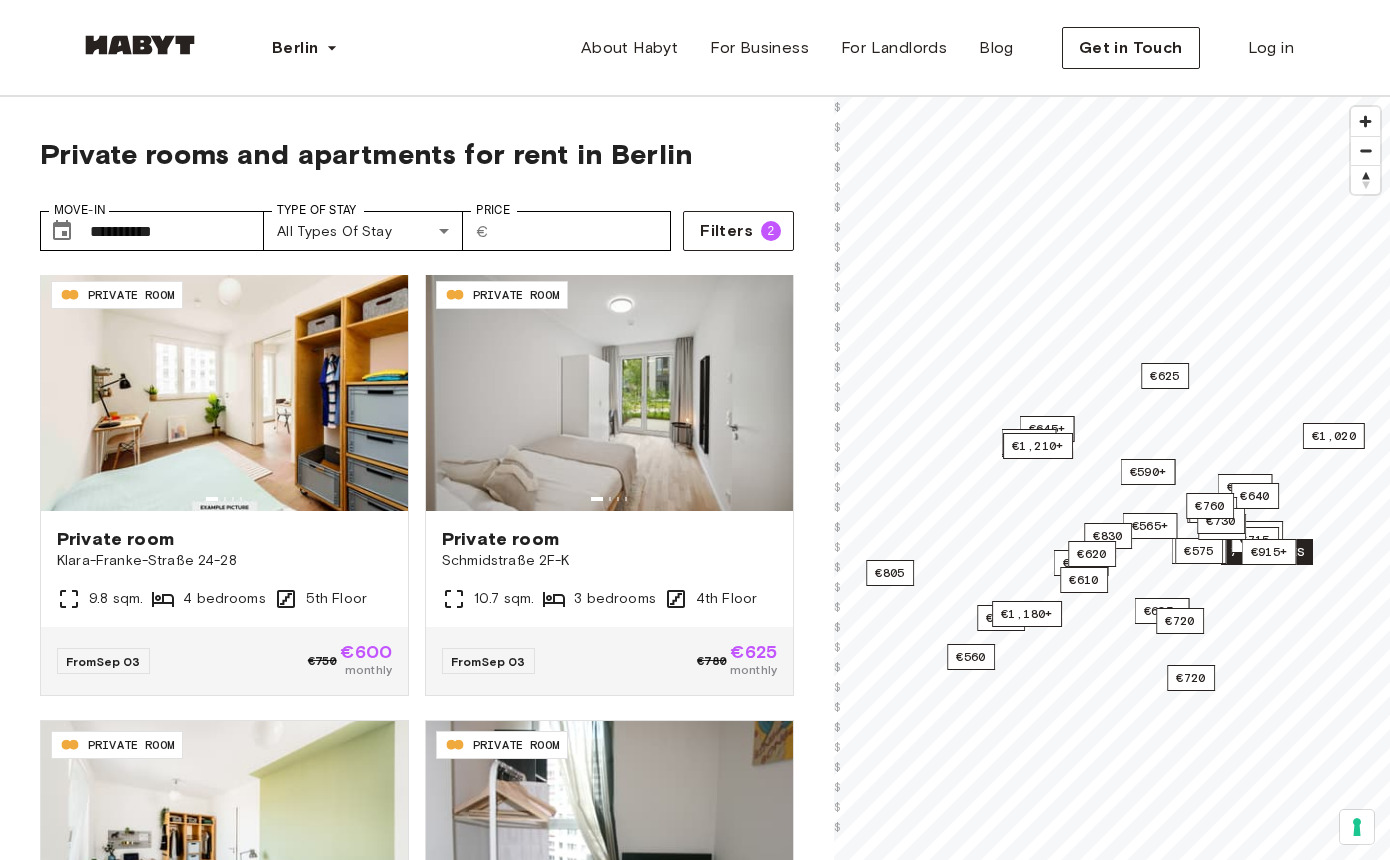 scroll, scrollTop: 1801, scrollLeft: 0, axis: vertical 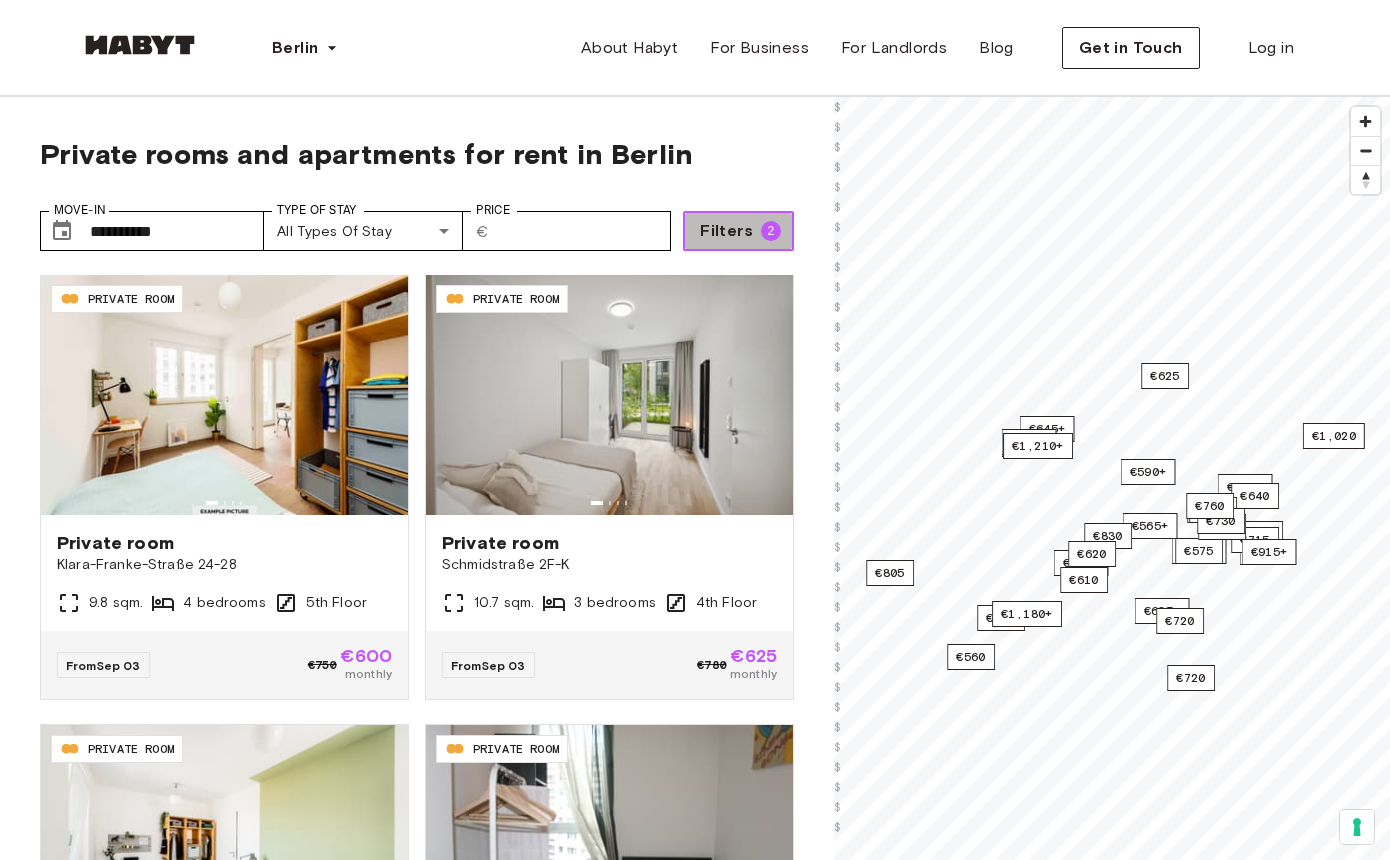 click on "Filters" at bounding box center [726, 231] 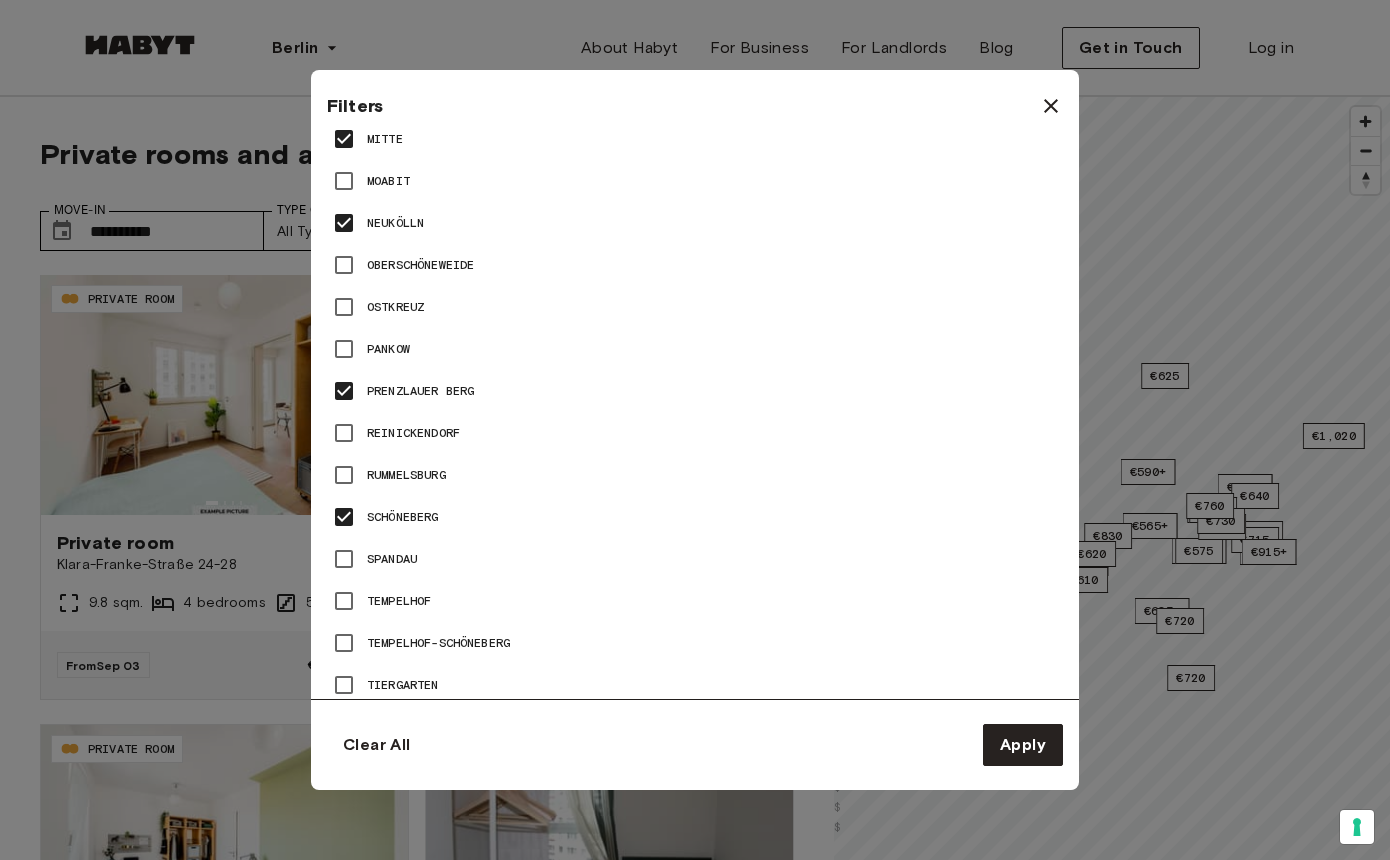 scroll, scrollTop: 1392, scrollLeft: 0, axis: vertical 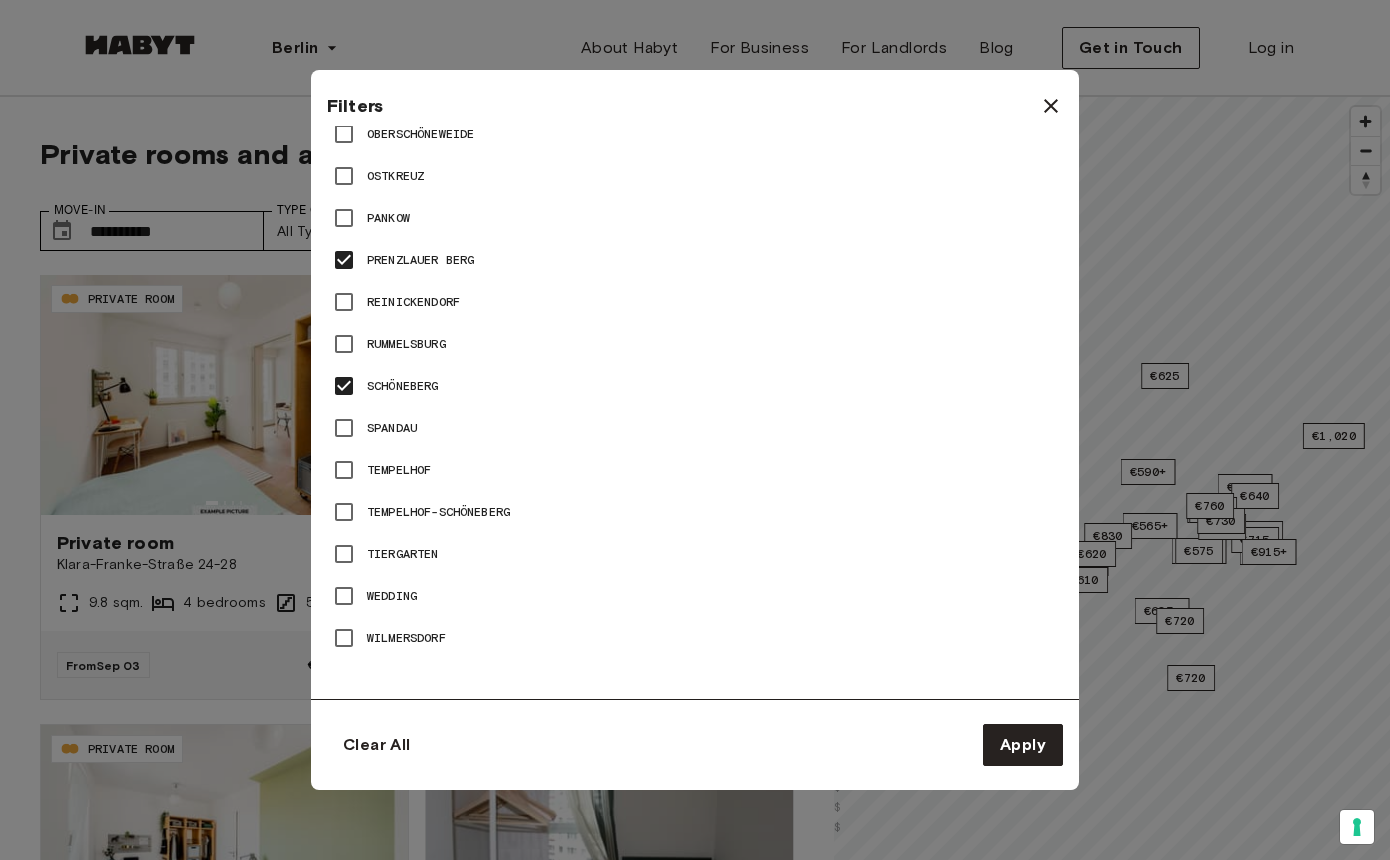 click 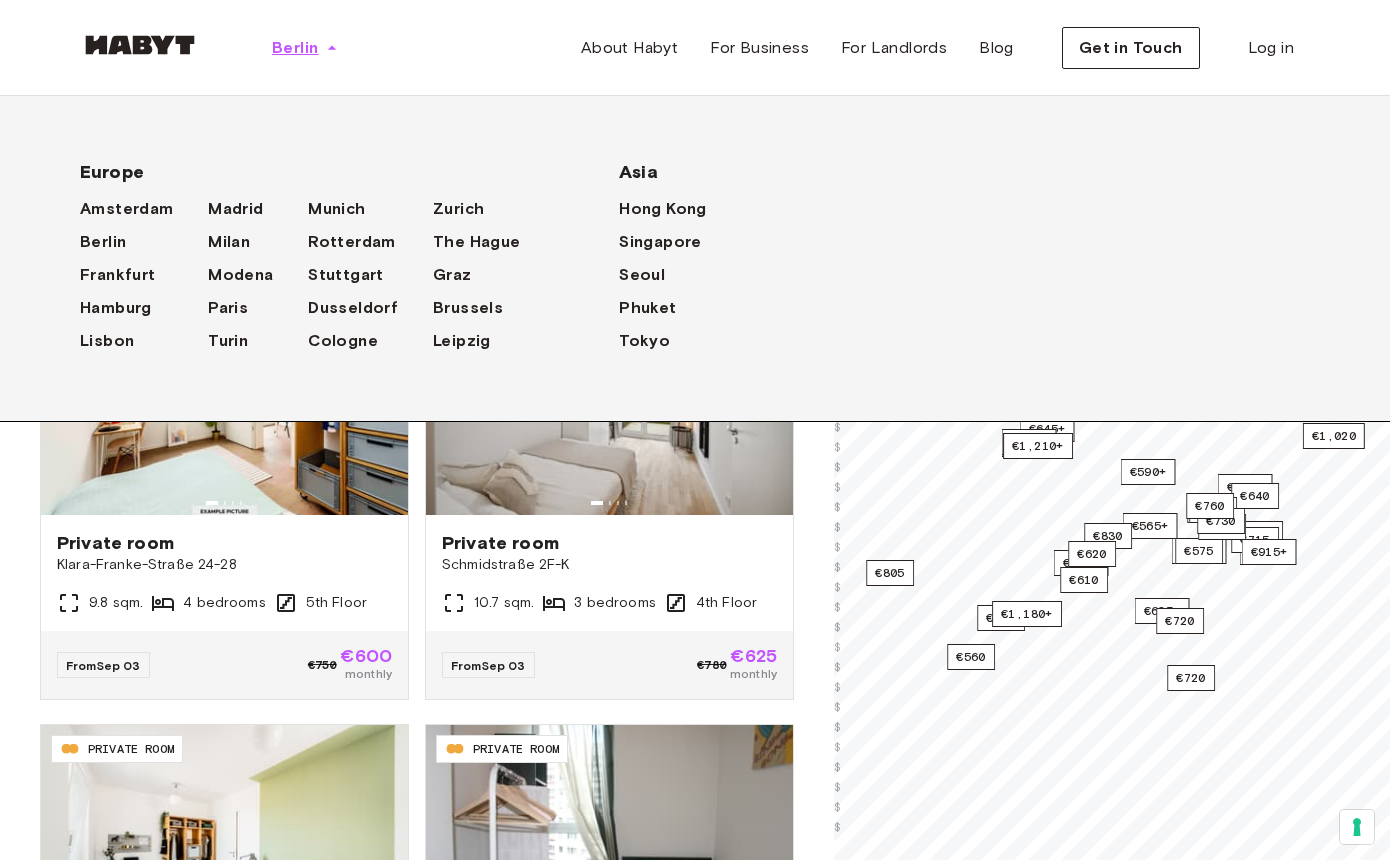 click 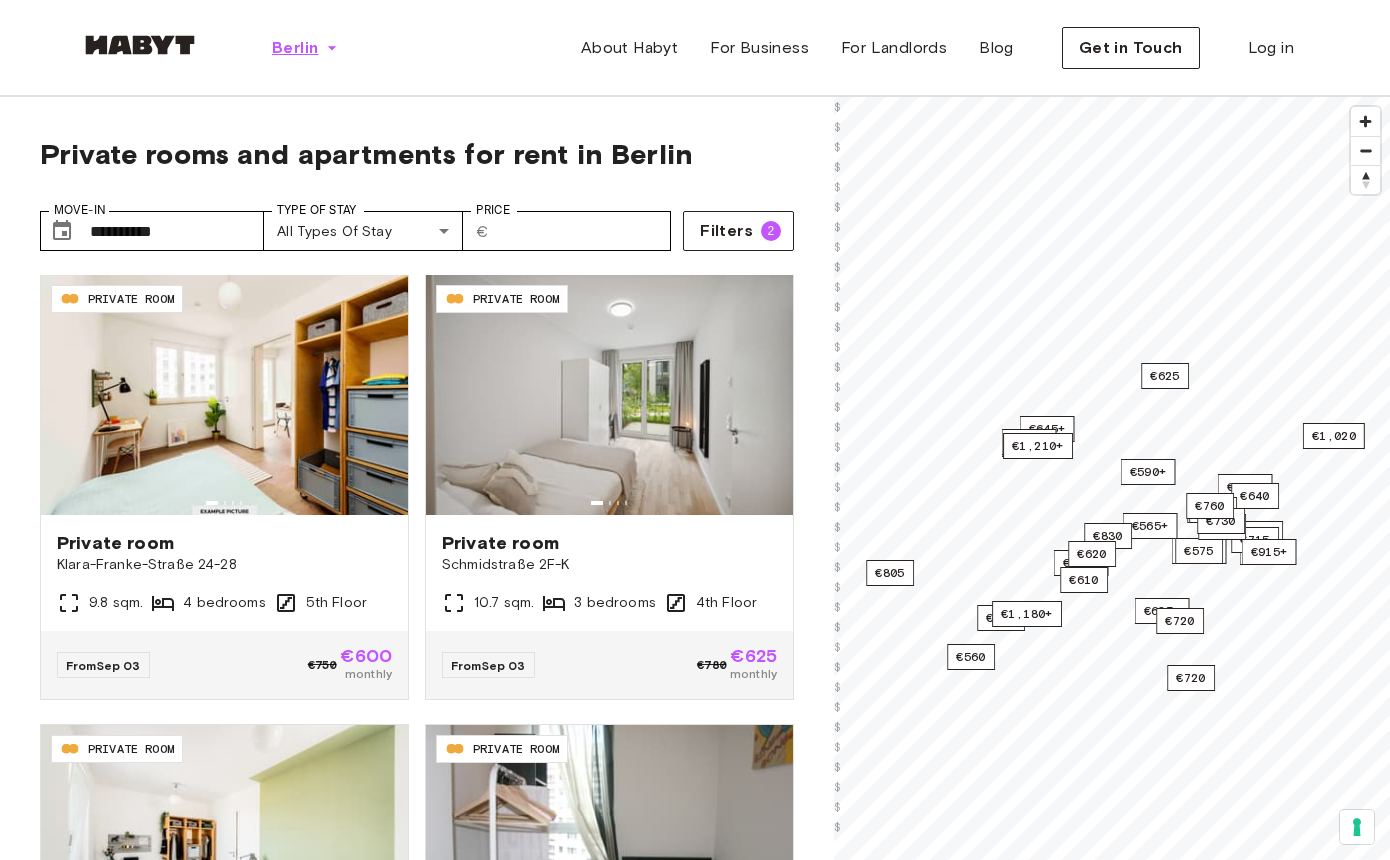 click 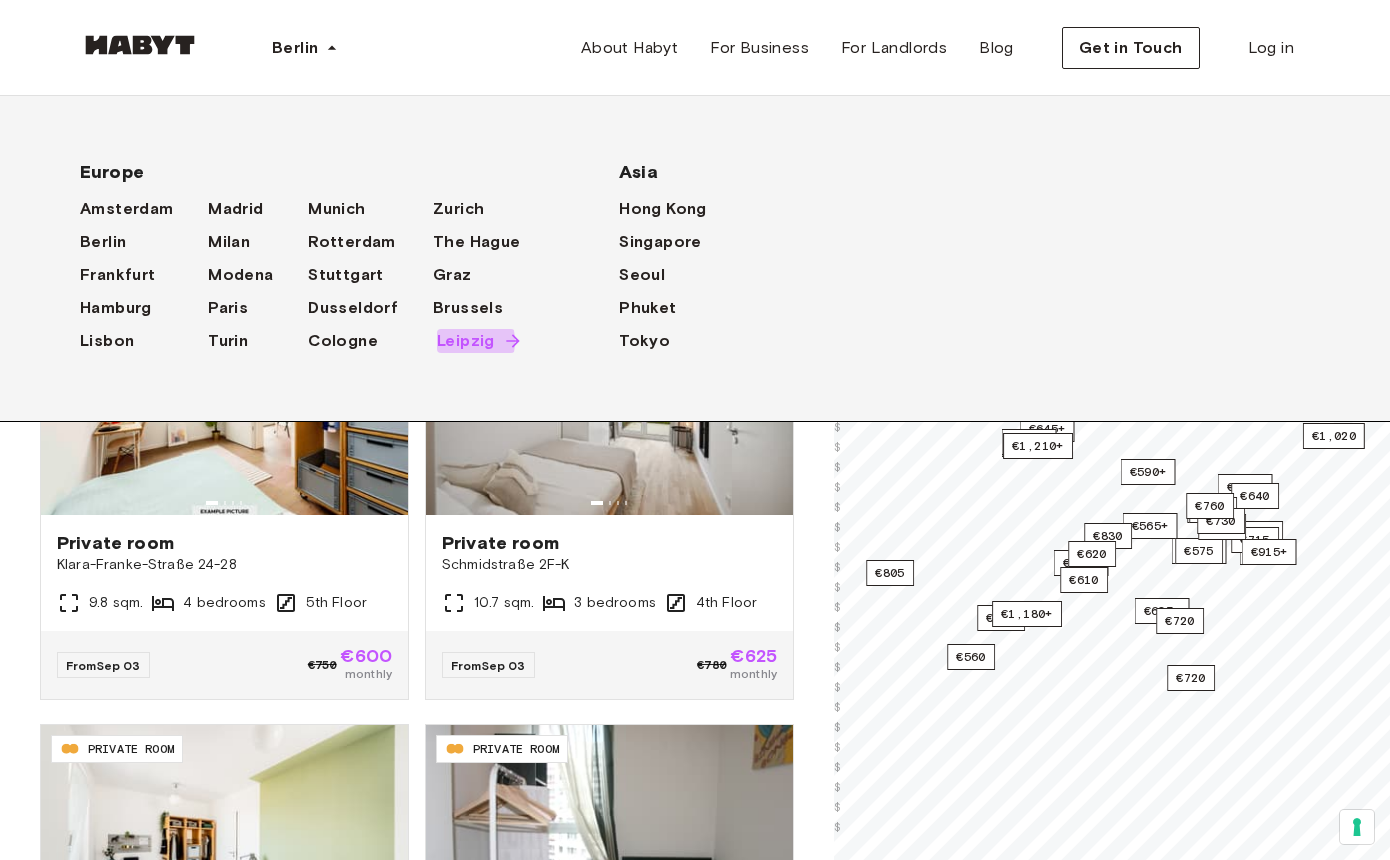 click on "Leipzig" at bounding box center (466, 341) 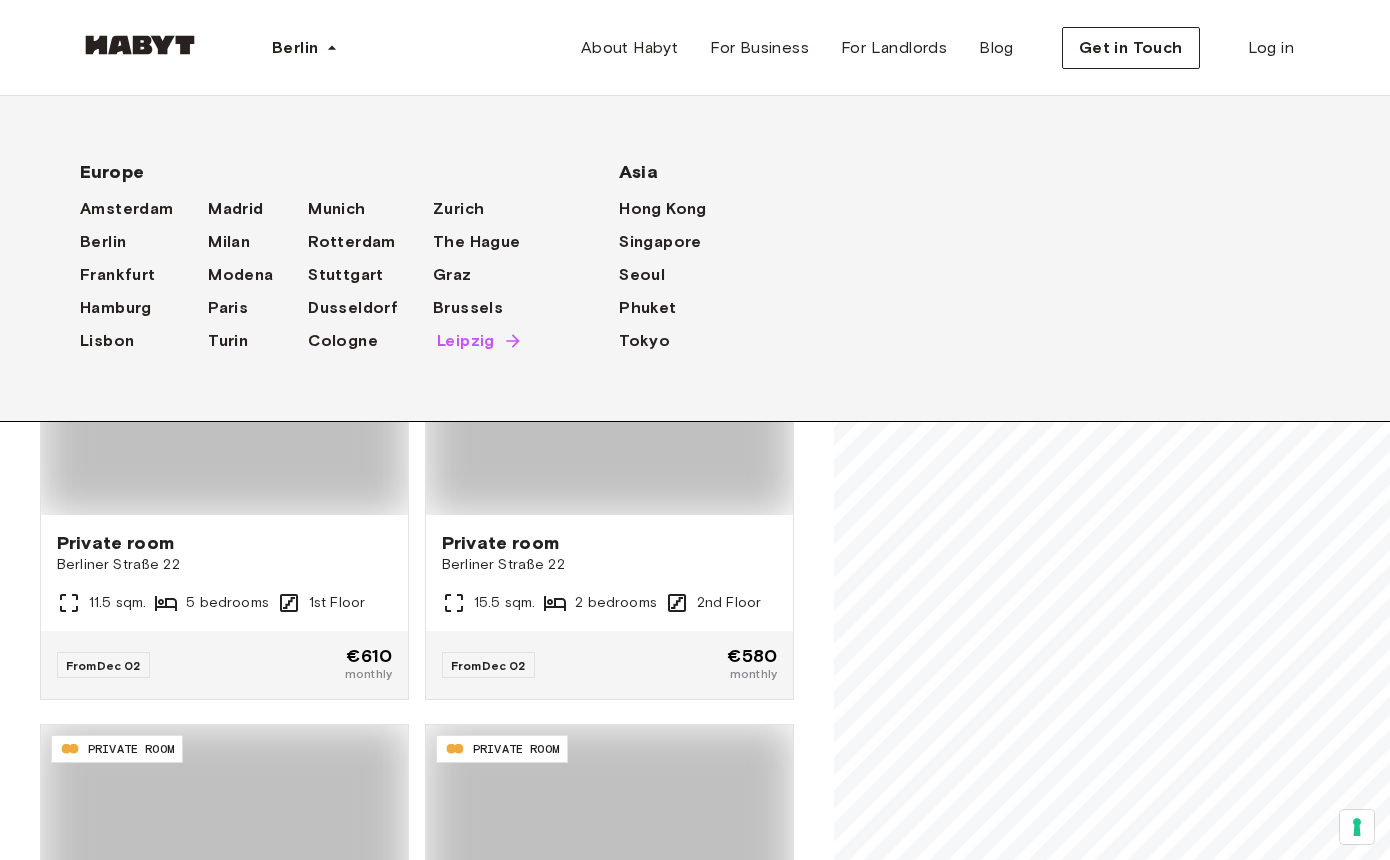 scroll, scrollTop: 0, scrollLeft: 0, axis: both 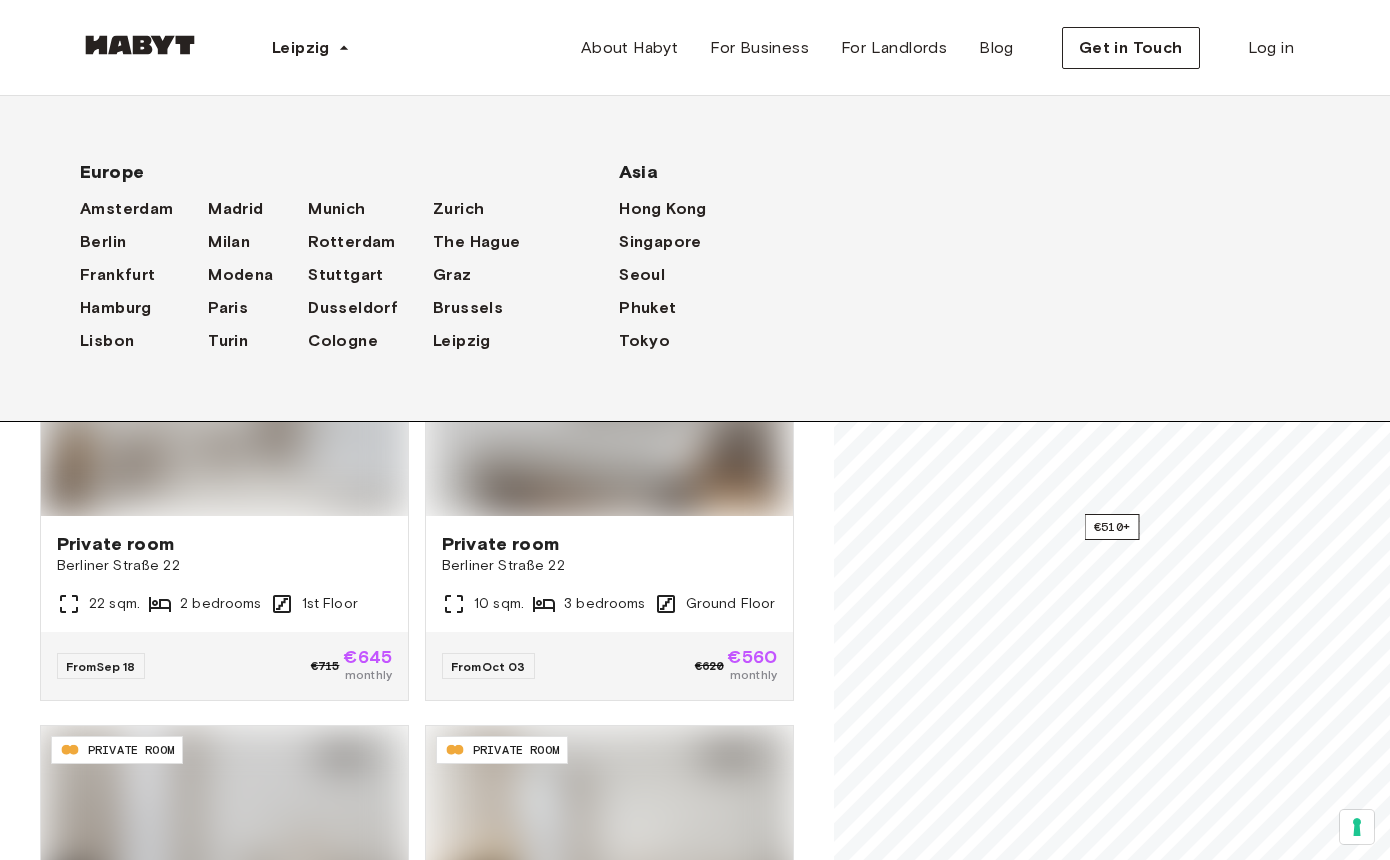 click on "**********" at bounding box center (417, 616) 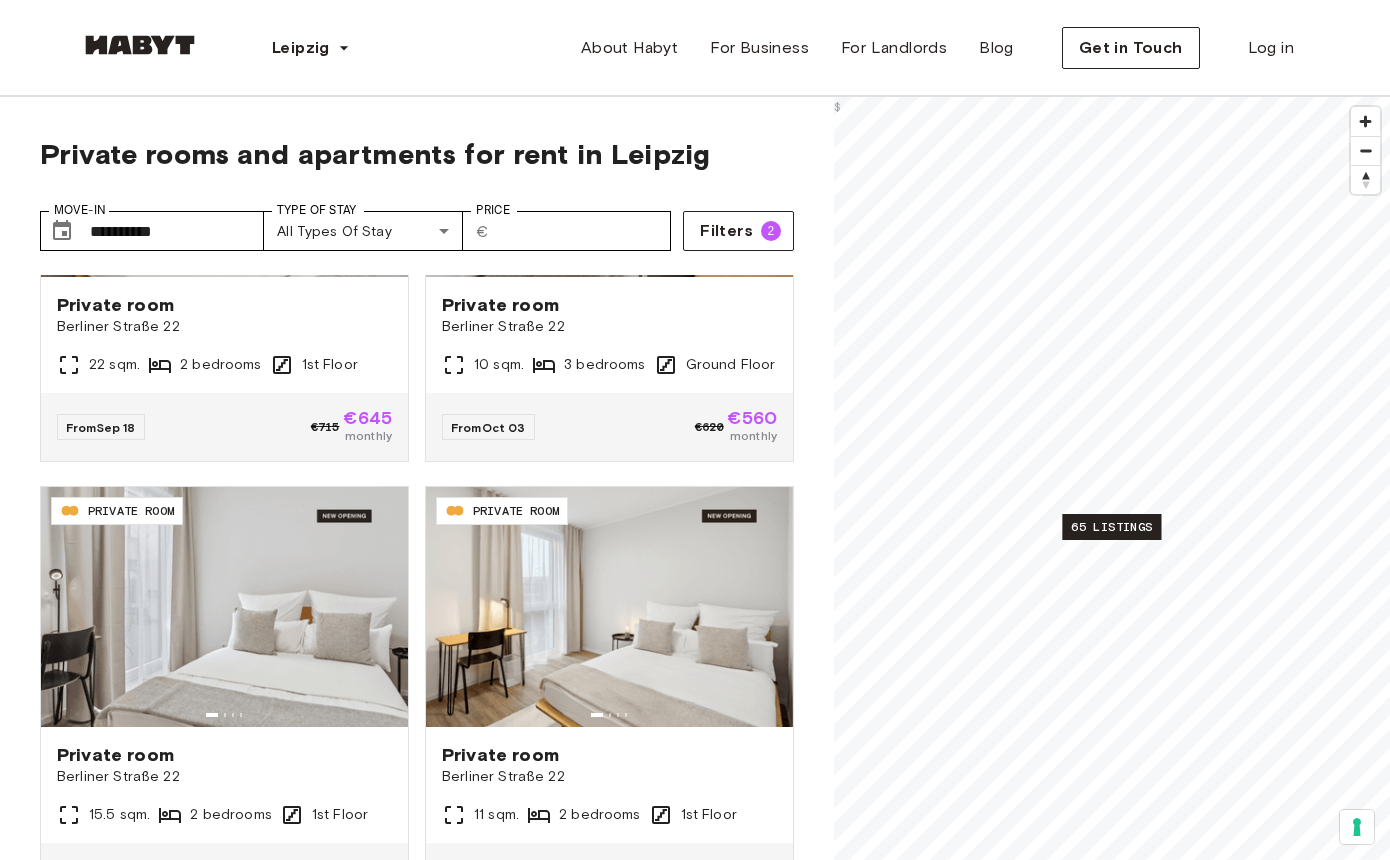 scroll, scrollTop: 0, scrollLeft: 0, axis: both 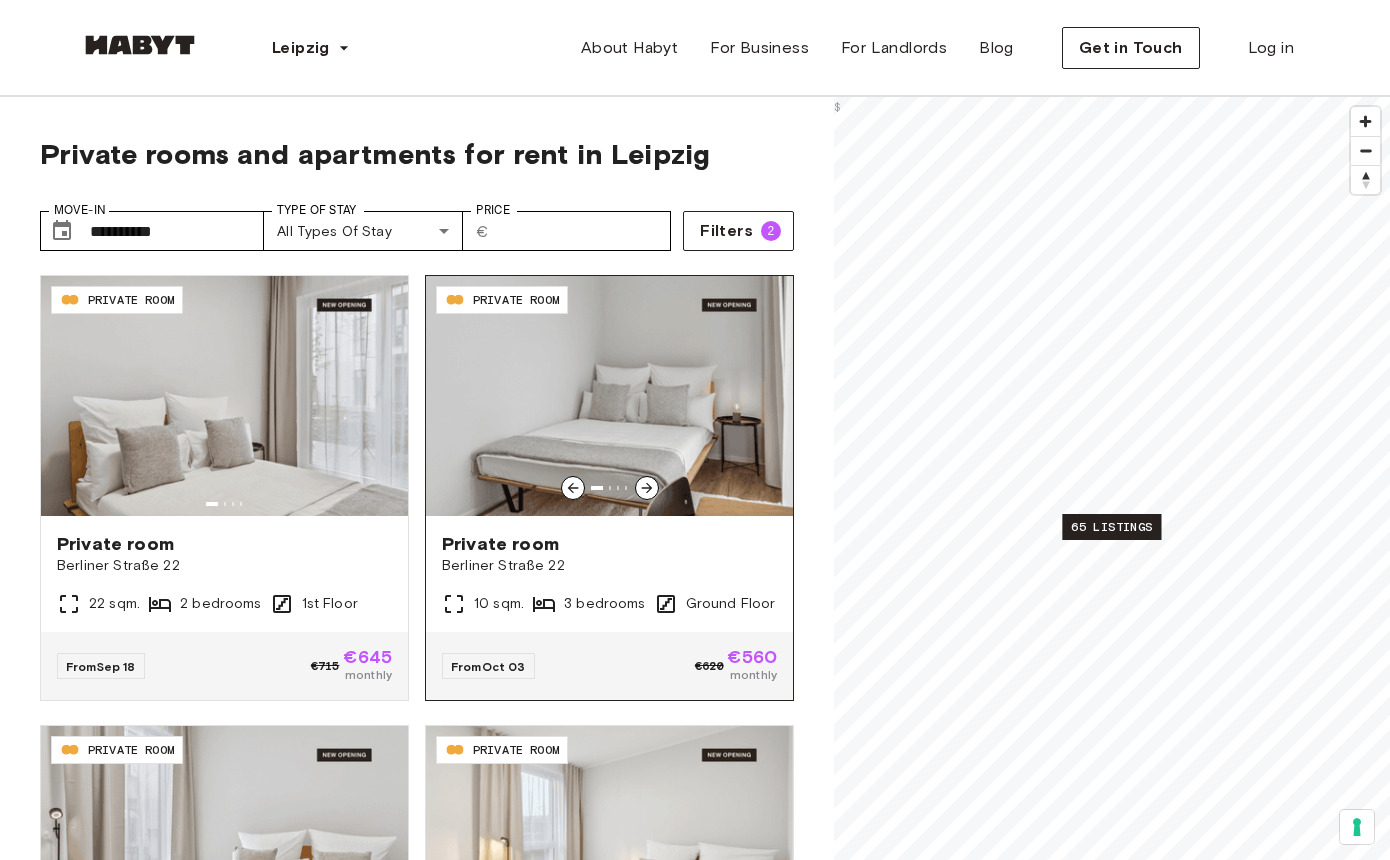 click at bounding box center [609, 396] 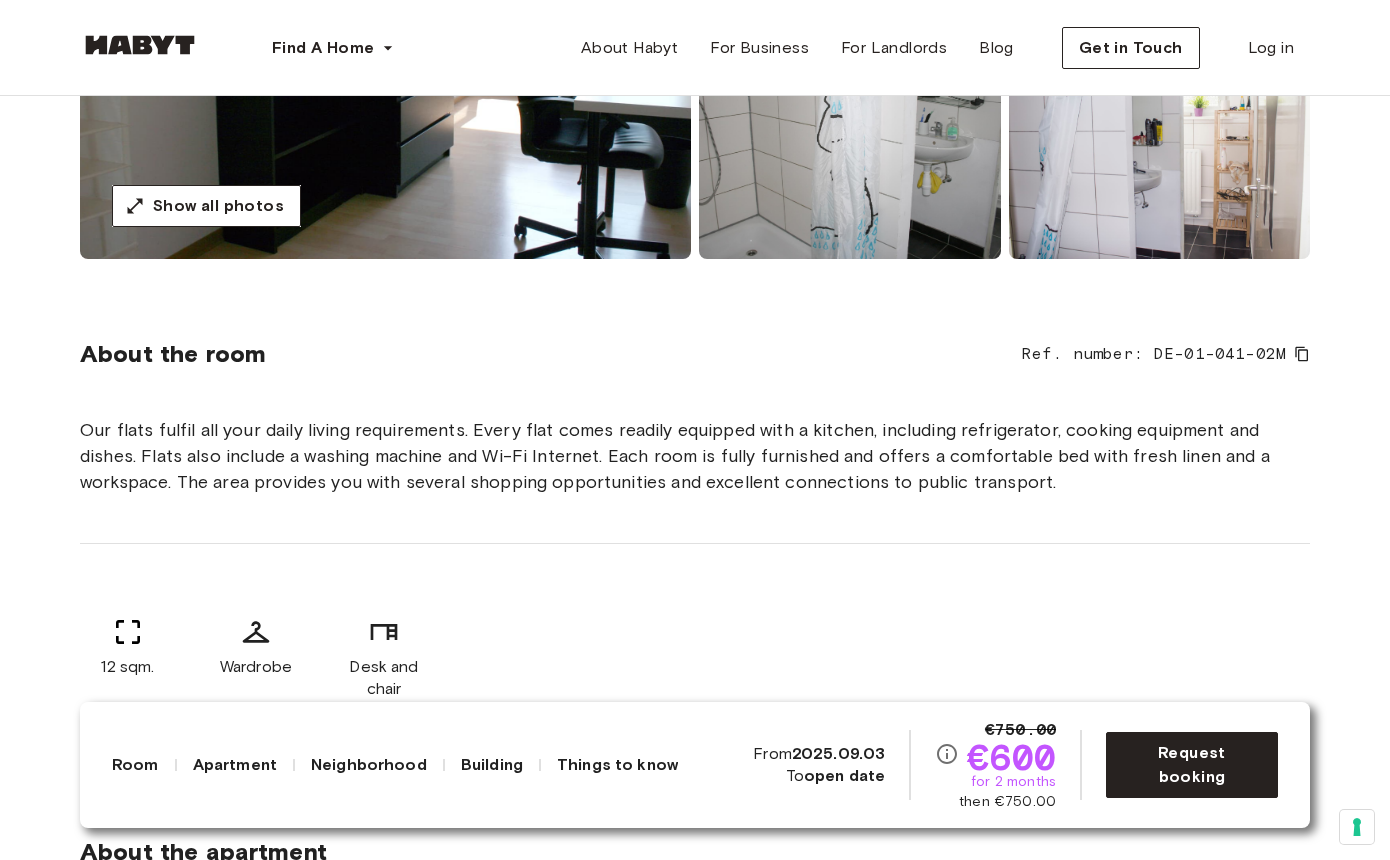 scroll, scrollTop: 487, scrollLeft: 0, axis: vertical 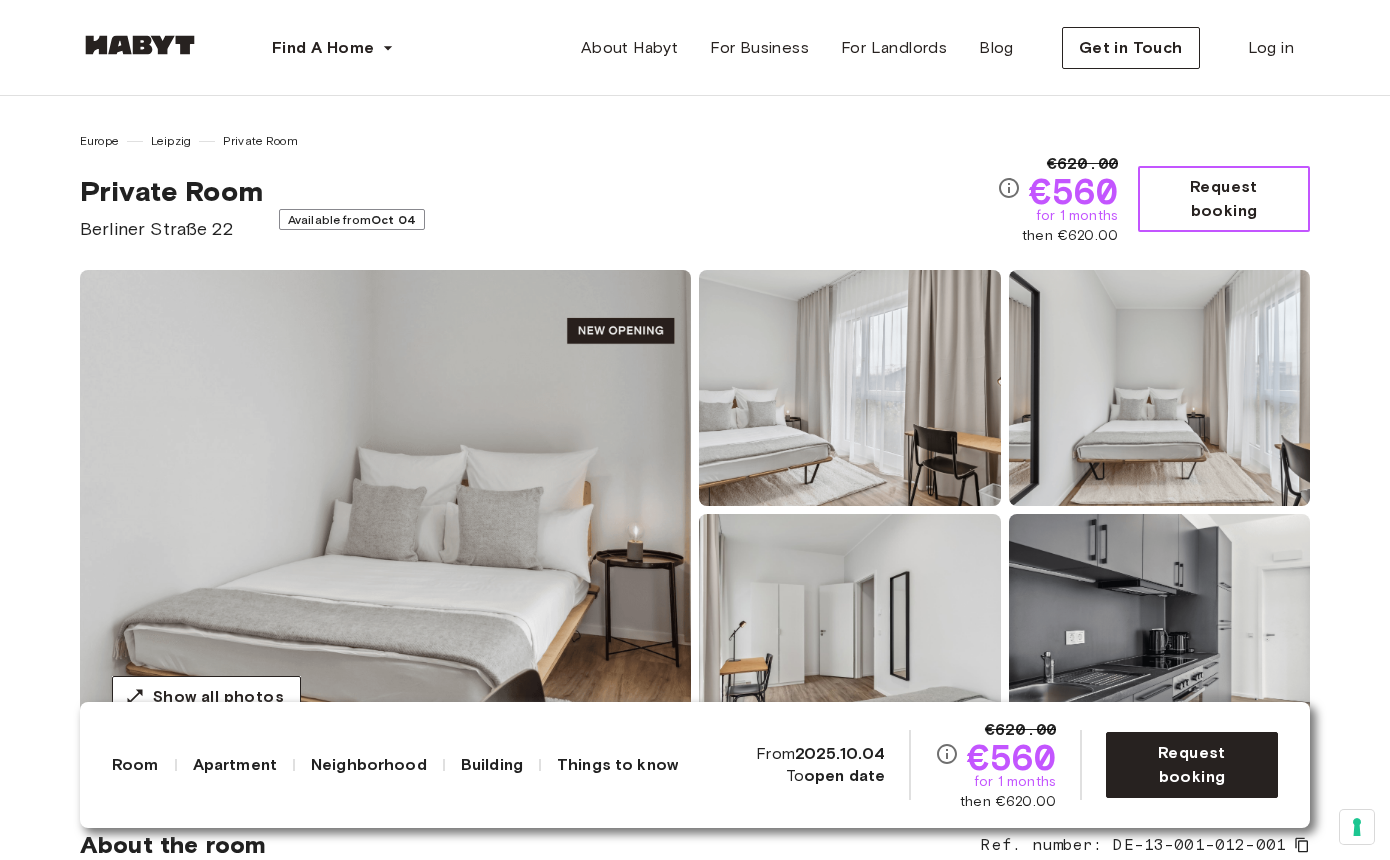 click on "Request booking" at bounding box center (1224, 199) 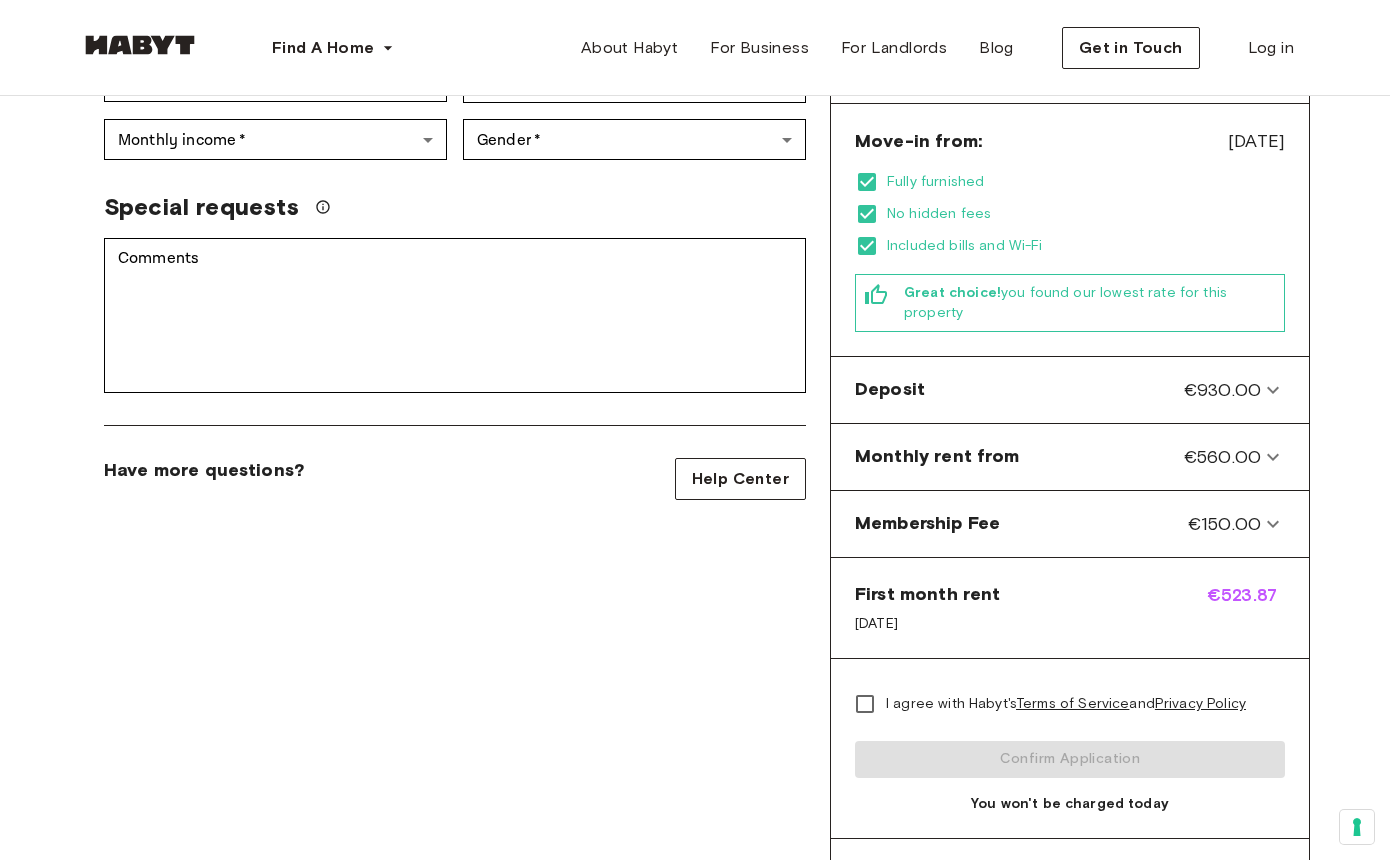 scroll, scrollTop: 0, scrollLeft: 0, axis: both 